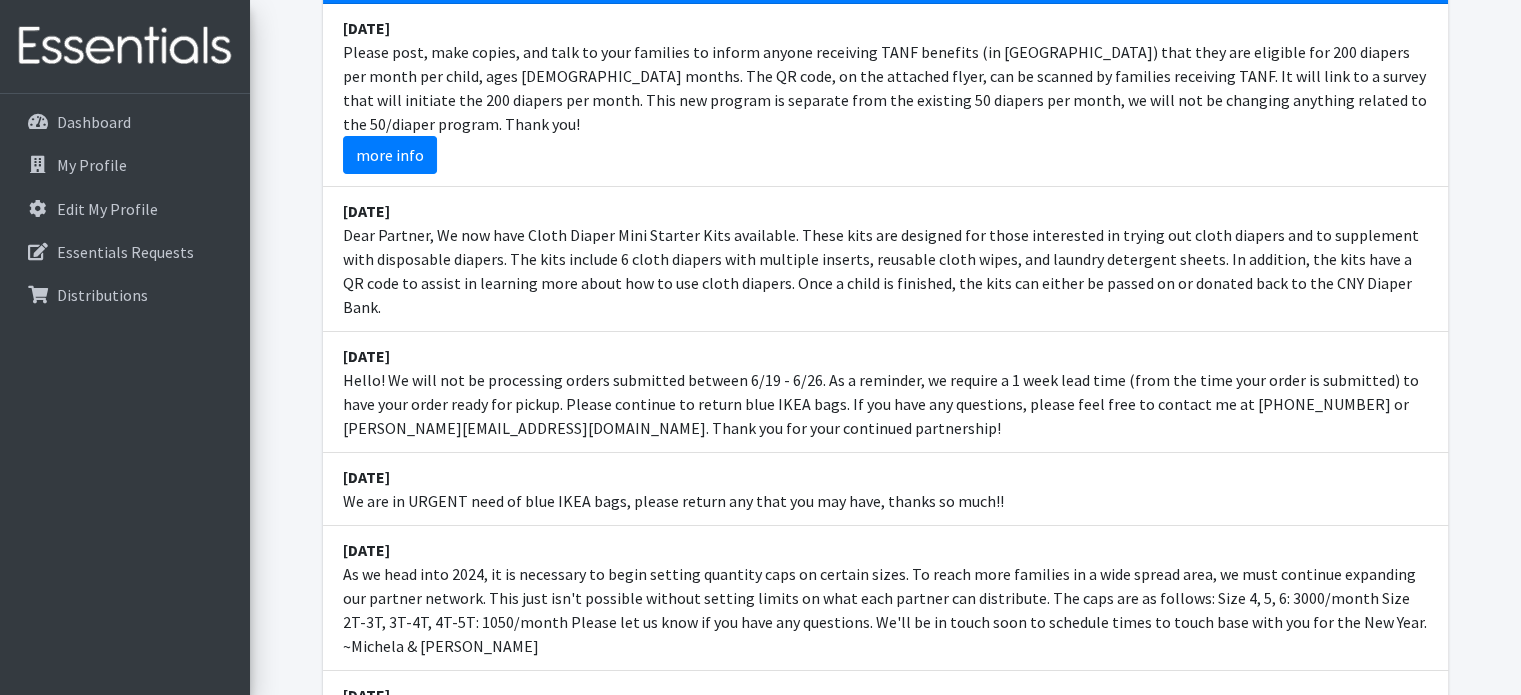 scroll, scrollTop: 0, scrollLeft: 0, axis: both 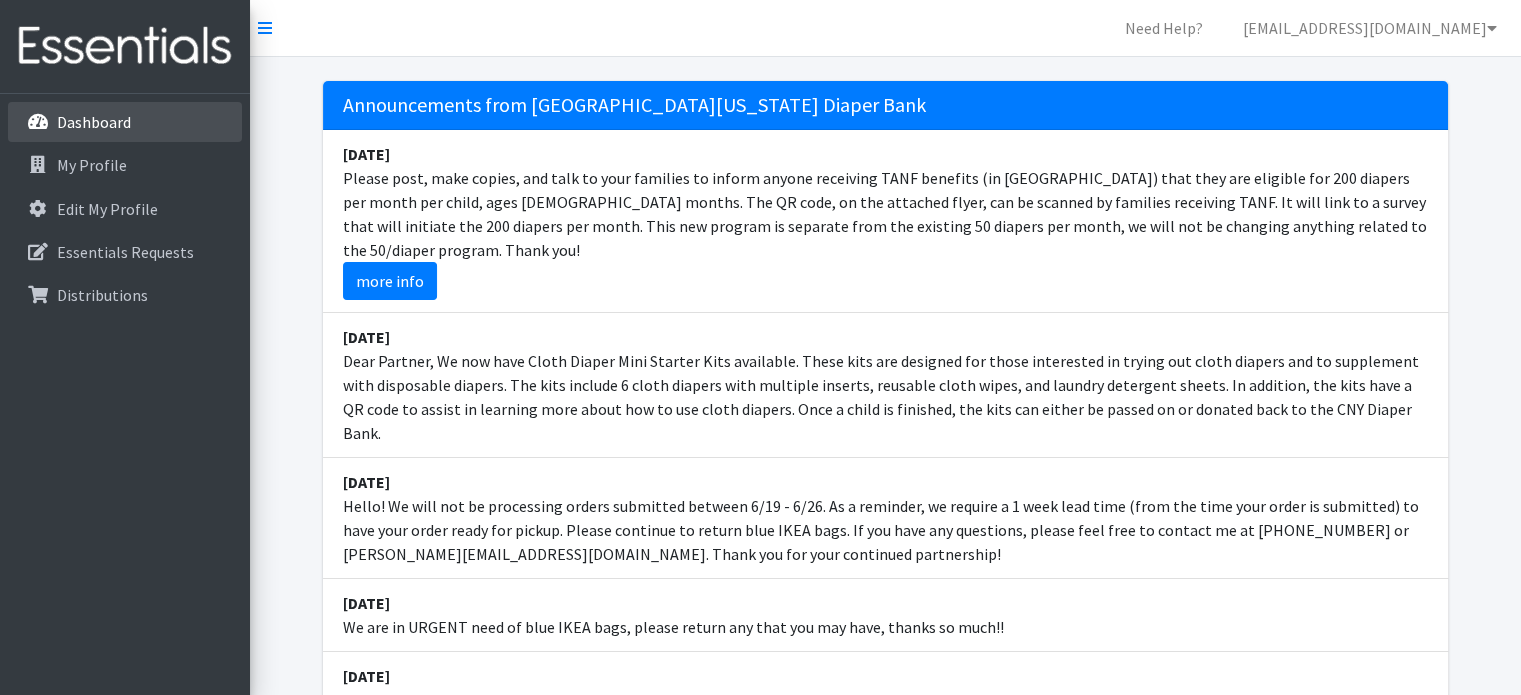 click on "Dashboard" at bounding box center (94, 122) 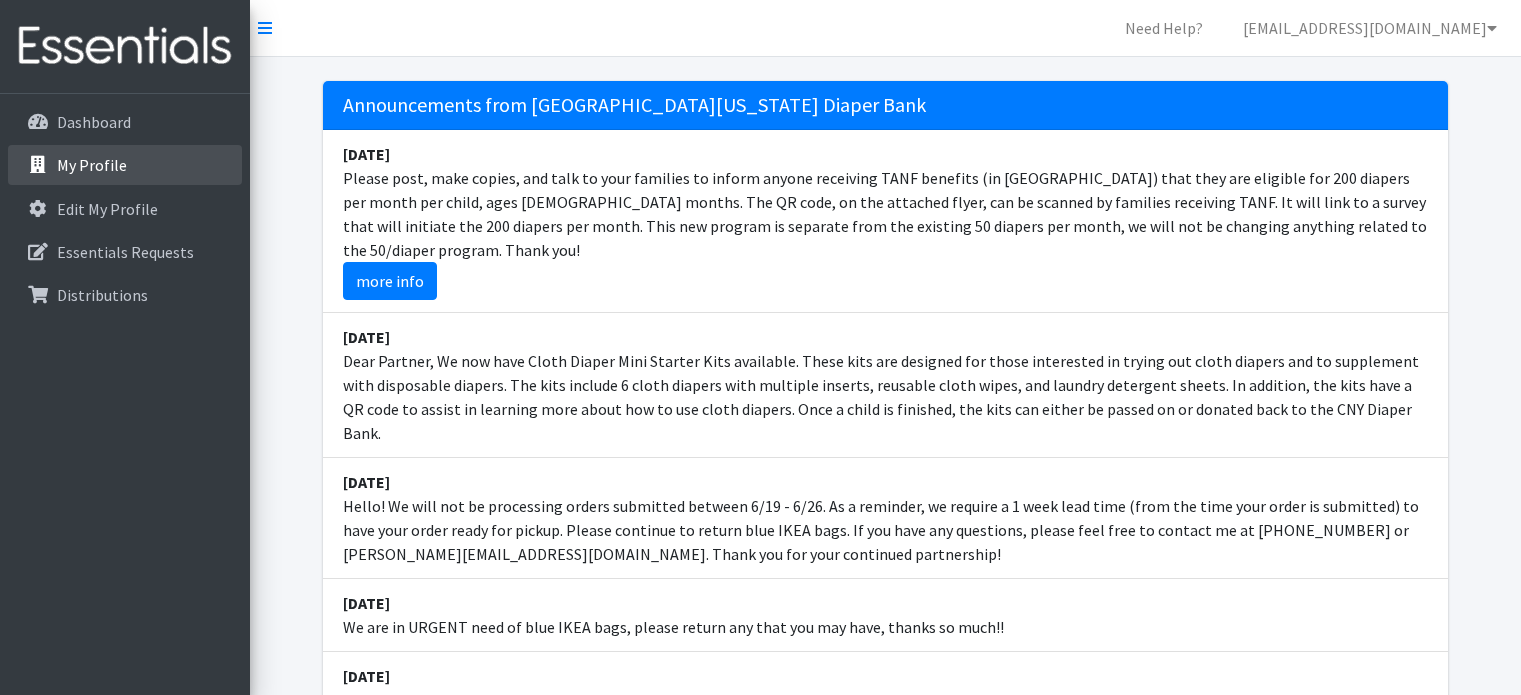 scroll, scrollTop: 0, scrollLeft: 0, axis: both 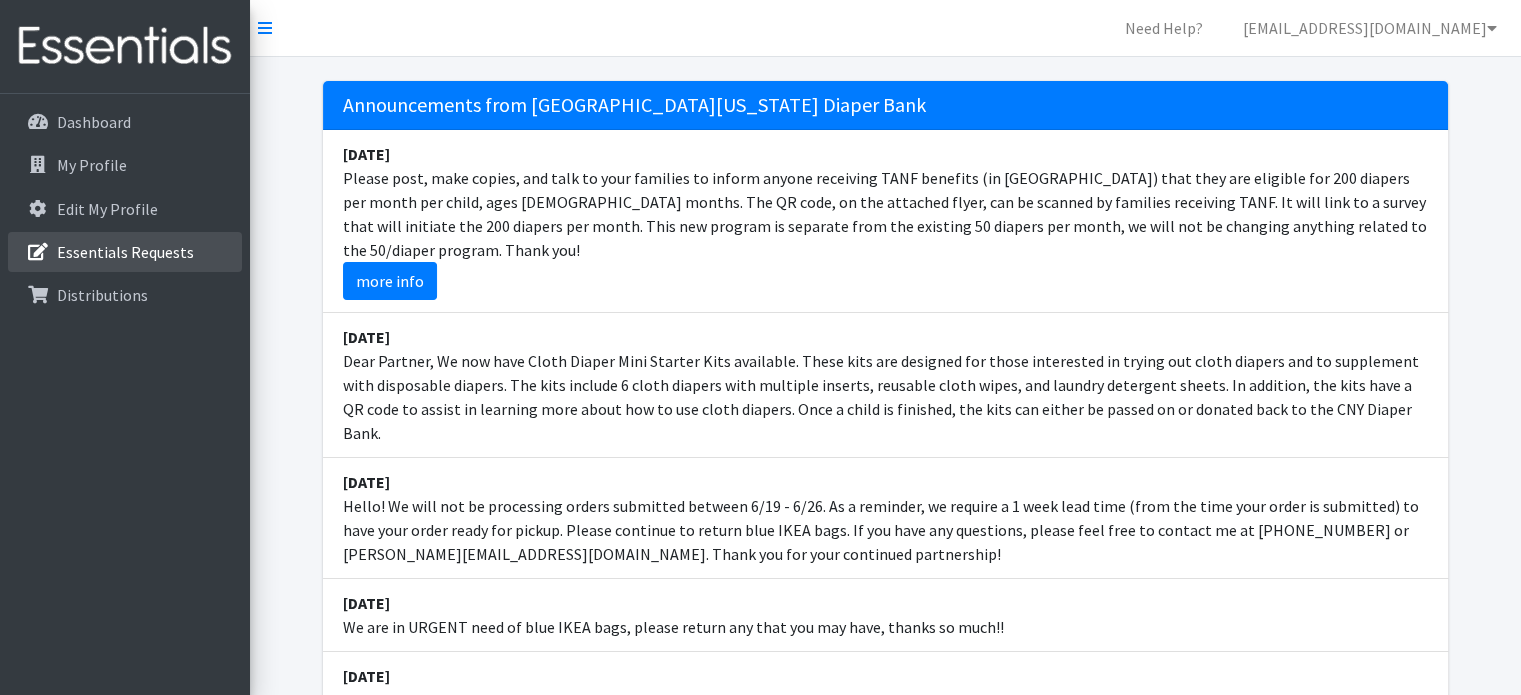 click on "Essentials Requests" at bounding box center [125, 252] 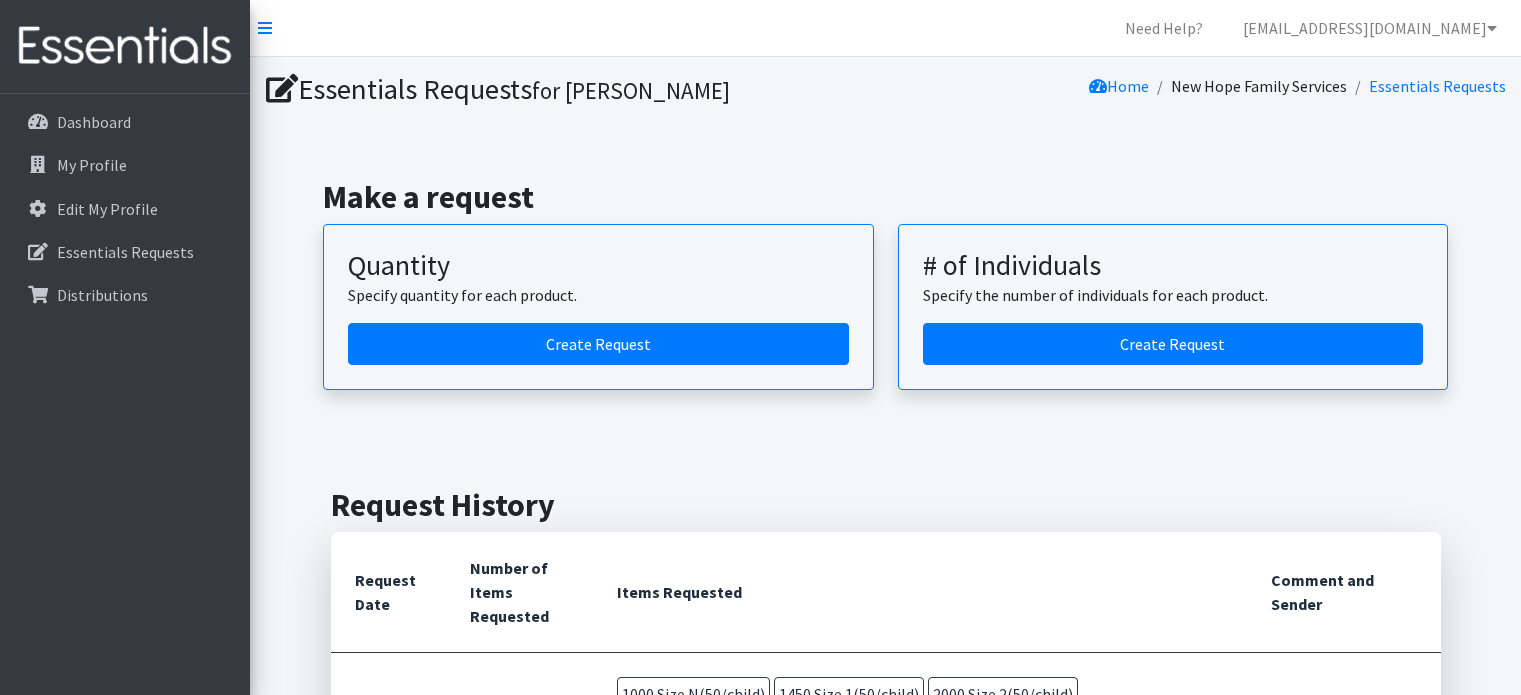scroll, scrollTop: 0, scrollLeft: 0, axis: both 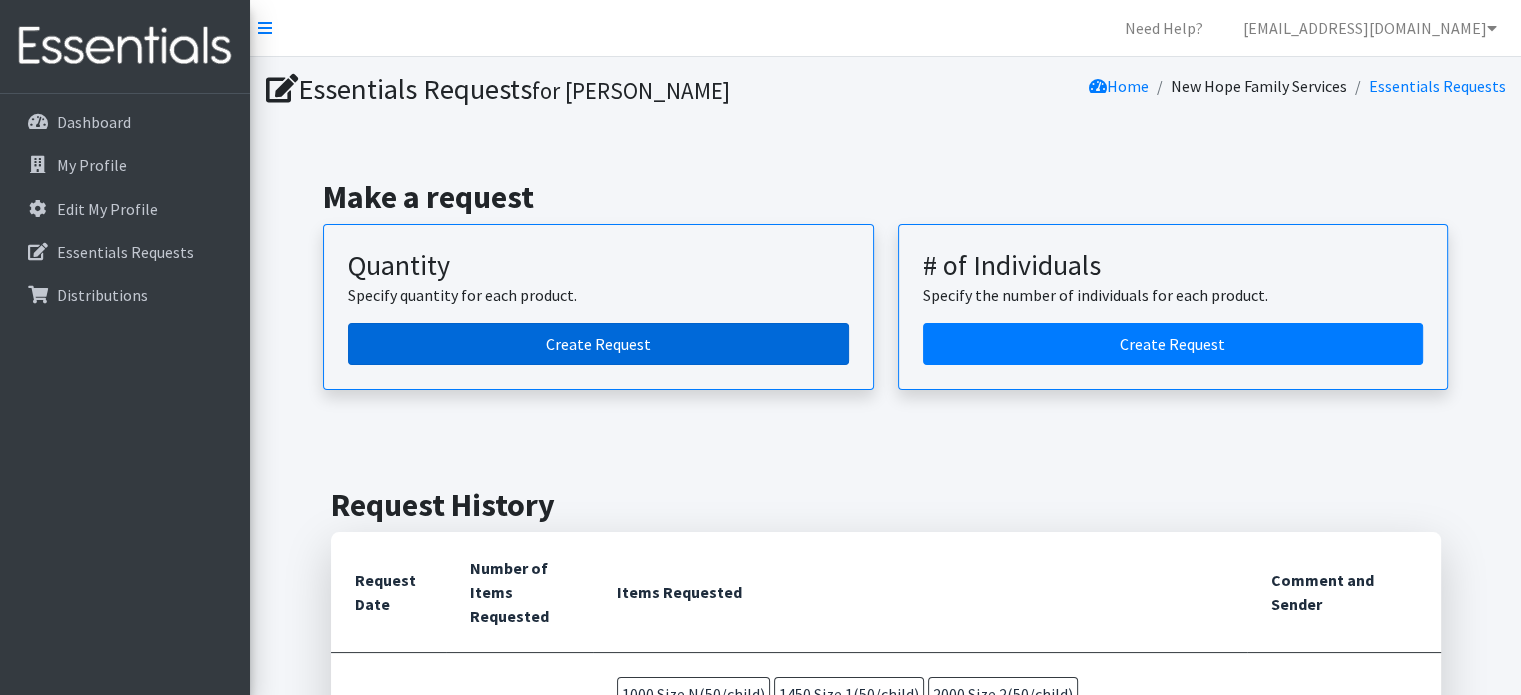 click on "Create Request" at bounding box center [598, 344] 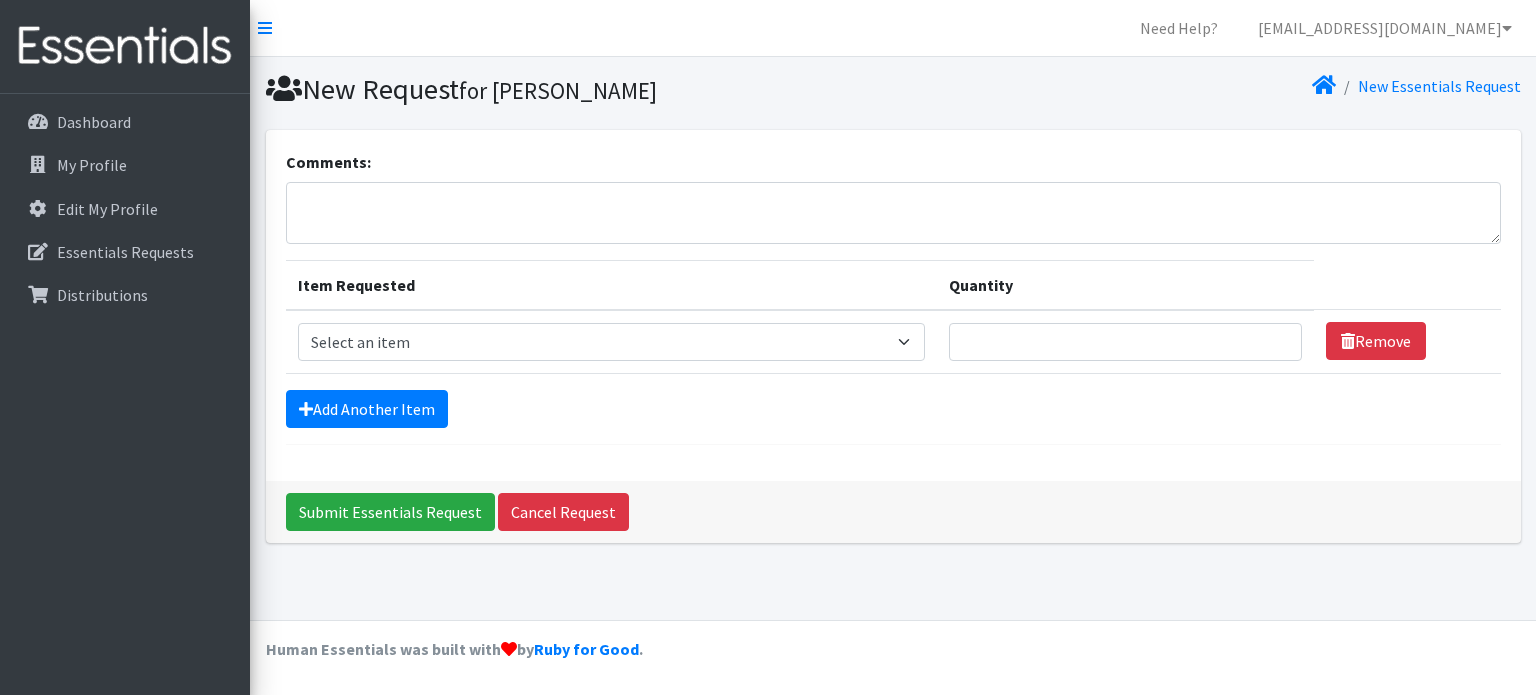 scroll, scrollTop: 0, scrollLeft: 0, axis: both 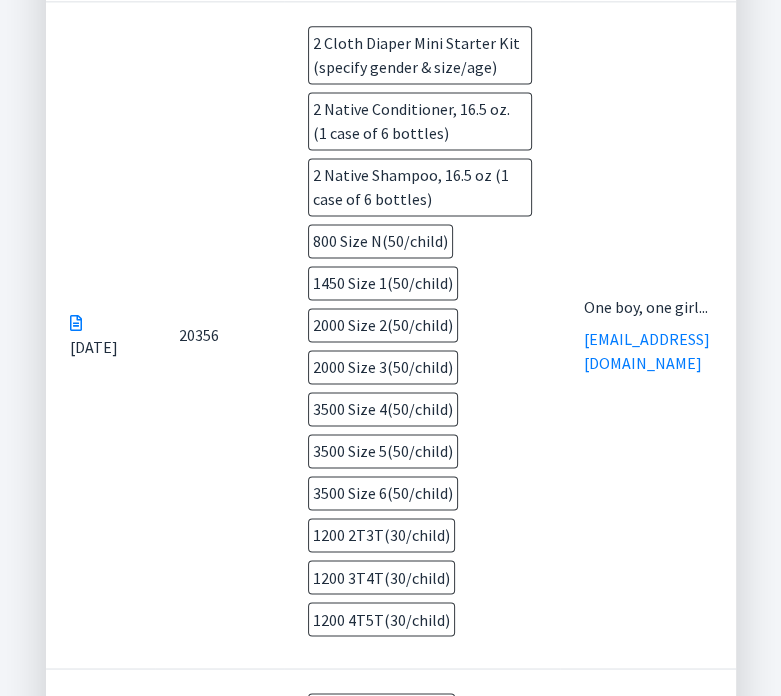 click on "Essentials Requests
for [PERSON_NAME]
Home
New Hope Family Services
Essentials Requests
Make a request
Quantity
Specify quantity for each product.
Create Request
# of Individuals
Specify the number of individuals for each product.
Create Request
Request History
Request Date
Number of Items Requested
Items Requested
Comment and Sender
[DATE]
19091
1000 Size N(50/child)" at bounding box center [390, 1413] 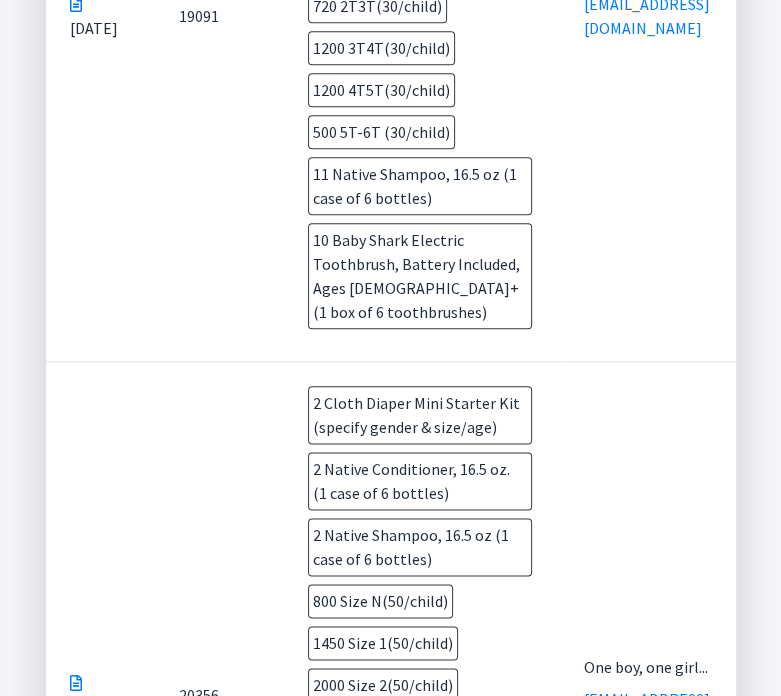 scroll, scrollTop: 1000, scrollLeft: 0, axis: vertical 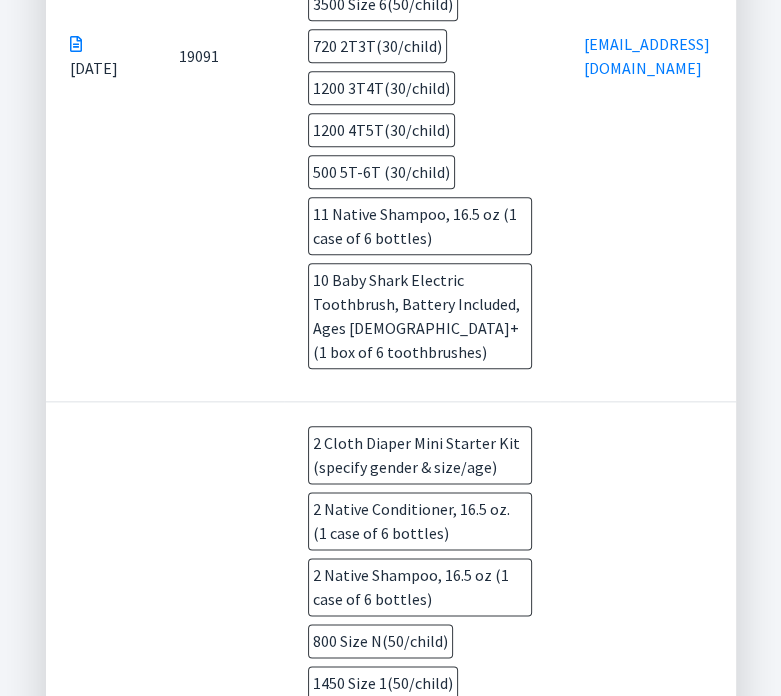 click on "[EMAIL_ADDRESS][DOMAIN_NAME]" at bounding box center (648, 56) 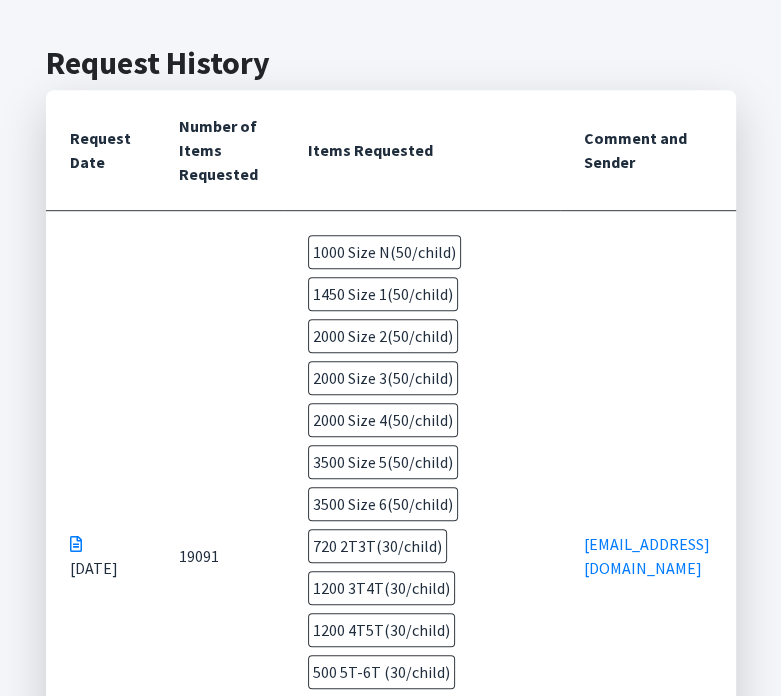 scroll, scrollTop: 500, scrollLeft: 0, axis: vertical 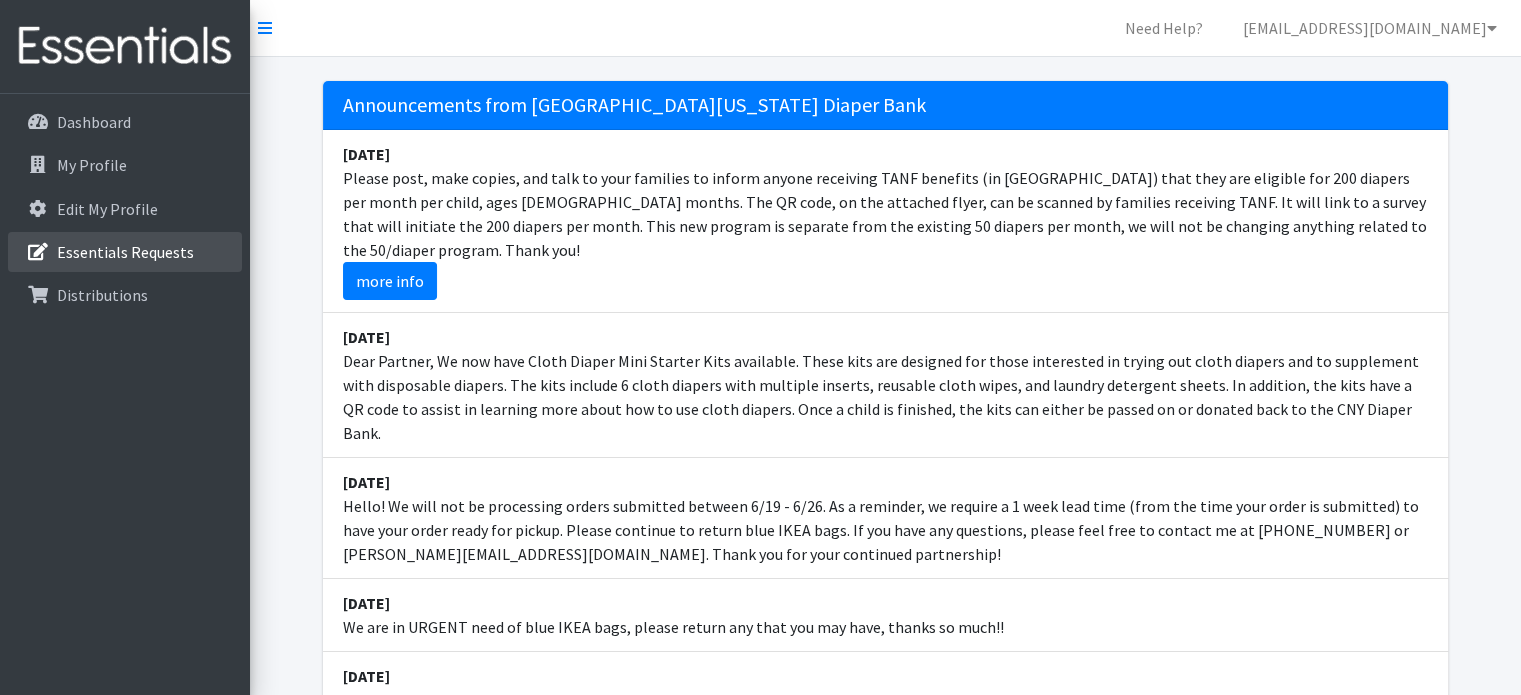 click on "Essentials Requests" at bounding box center [125, 252] 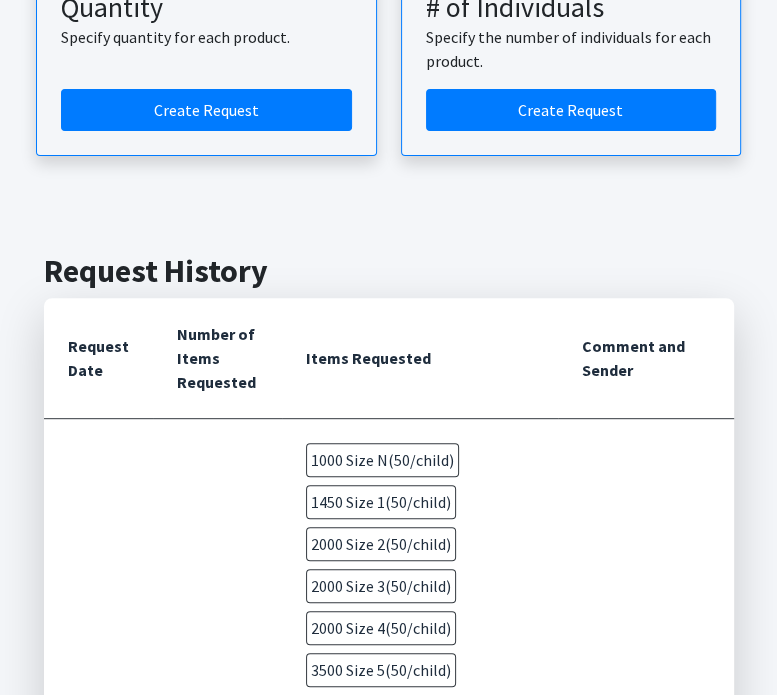 scroll, scrollTop: 100, scrollLeft: 0, axis: vertical 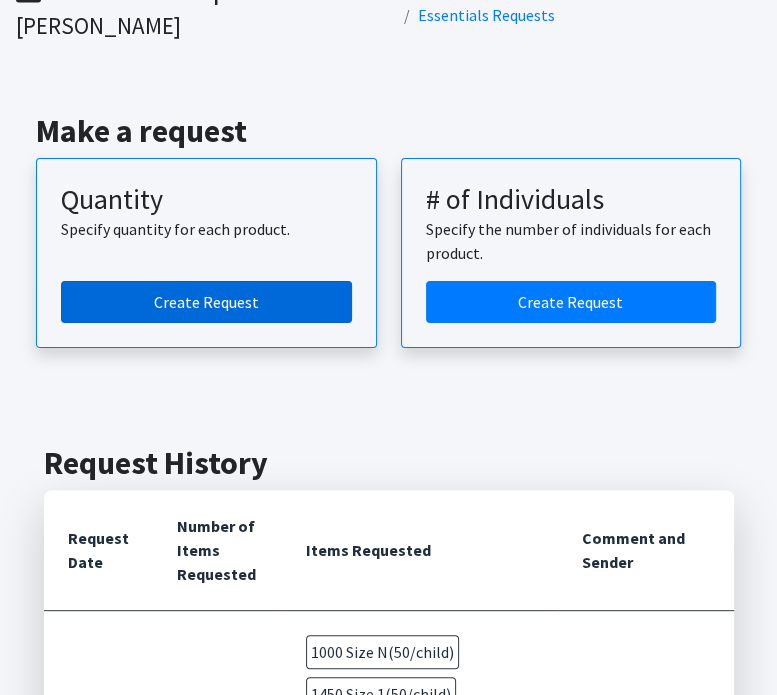click on "Create Request" at bounding box center [206, 302] 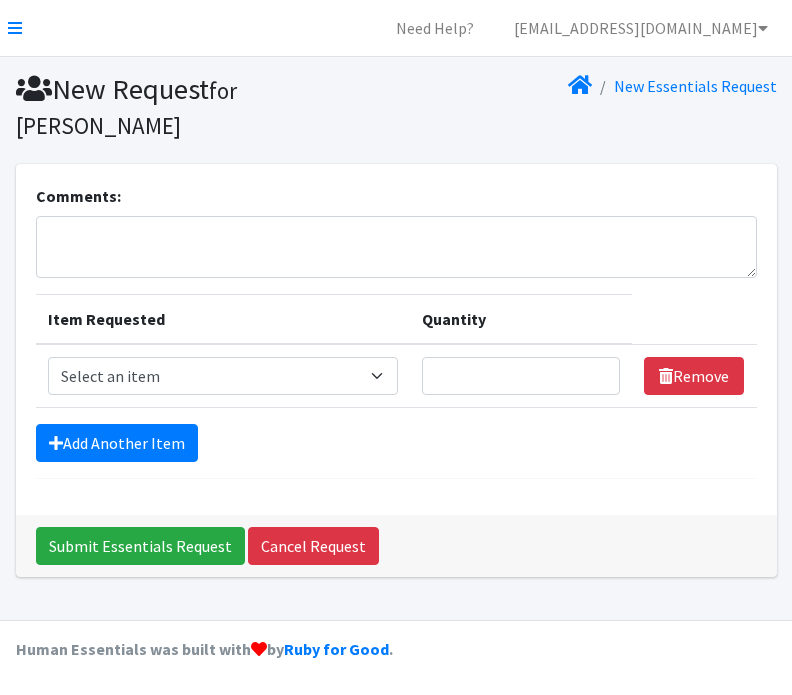 scroll, scrollTop: 0, scrollLeft: 0, axis: both 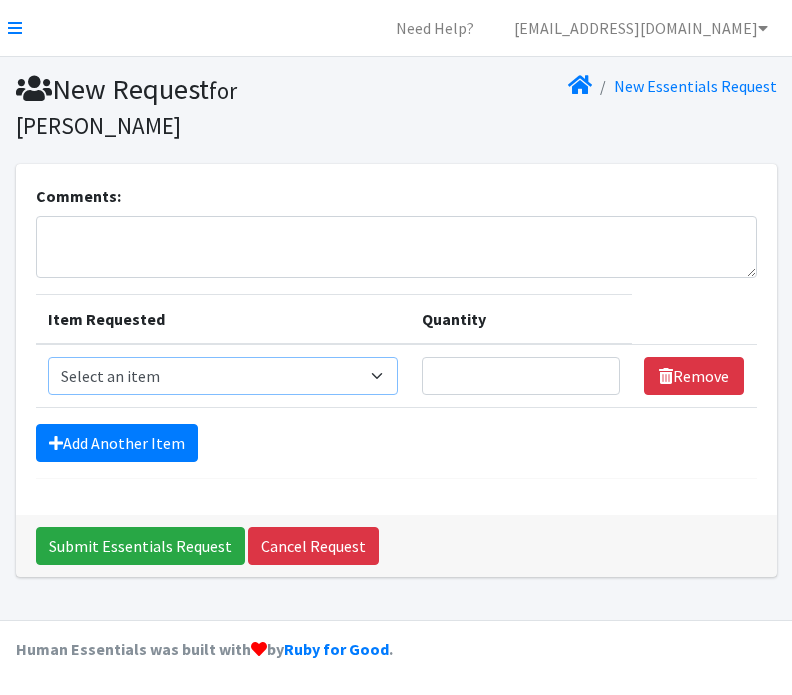click on "Select an item
2T3T(30/child)
3T4T(30/child)
4T5T(30/child)
Cloth Diaper Kit (specify gender & size/age)
Cloth Diaper Mini Starter Kit (specify gender & size/age)
Native Conditioner, 16.5 oz. (1 case of 6 bottles)
Size 1(50/child)
Size 2(50/child)
Size 3(50/child)
Size 4(50/child)
Size 5(50/child)
Size 6(50/child)
Size N(50/child)
Size Preemie
Swimmers-Infant Size  Small (13-24 lbs)" at bounding box center (223, 376) 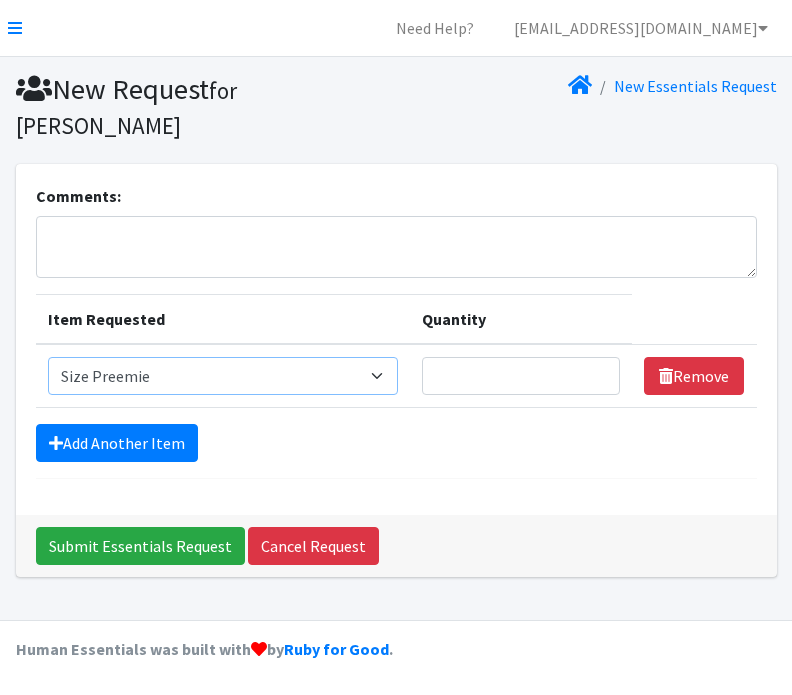 click on "Select an item
2T3T(30/child)
3T4T(30/child)
4T5T(30/child)
Cloth Diaper Kit (specify gender & size/age)
Cloth Diaper Mini Starter Kit (specify gender & size/age)
Native Conditioner, 16.5 oz. (1 case of 6 bottles)
Size 1(50/child)
Size 2(50/child)
Size 3(50/child)
Size 4(50/child)
Size 5(50/child)
Size 6(50/child)
Size N(50/child)
Size Preemie
Swimmers-Infant Size  Small (13-24 lbs)" at bounding box center (223, 376) 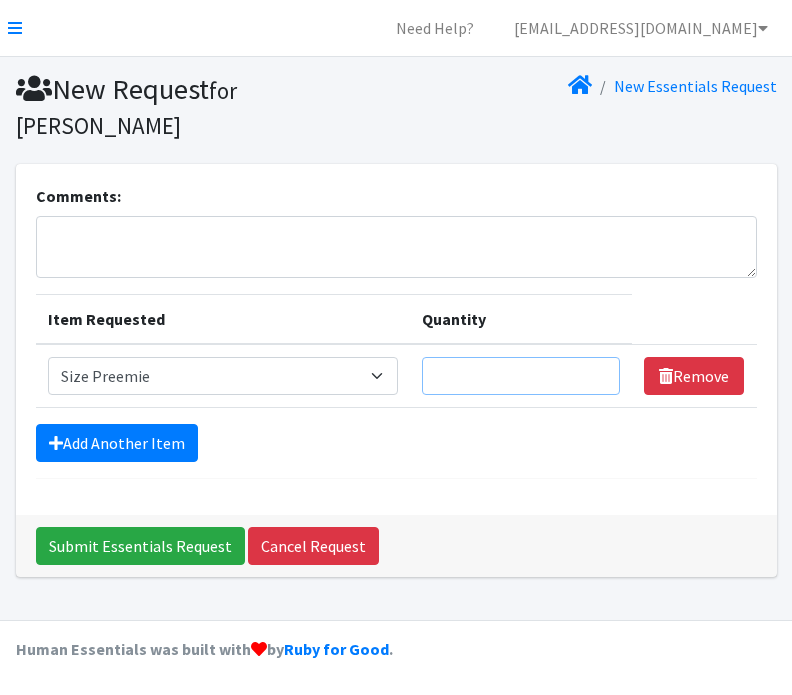 click on "Quantity" at bounding box center (521, 376) 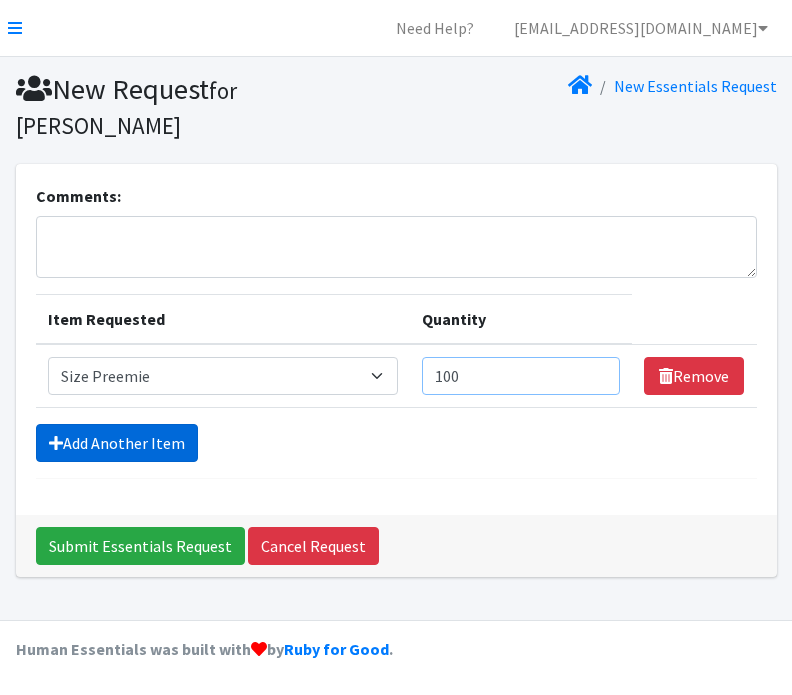 type on "100" 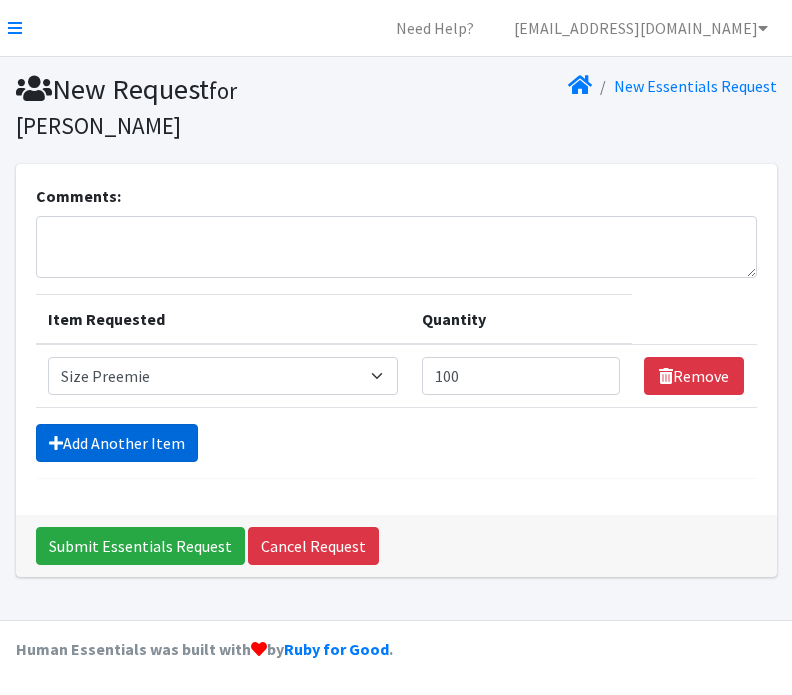 click on "Add Another Item" at bounding box center [117, 443] 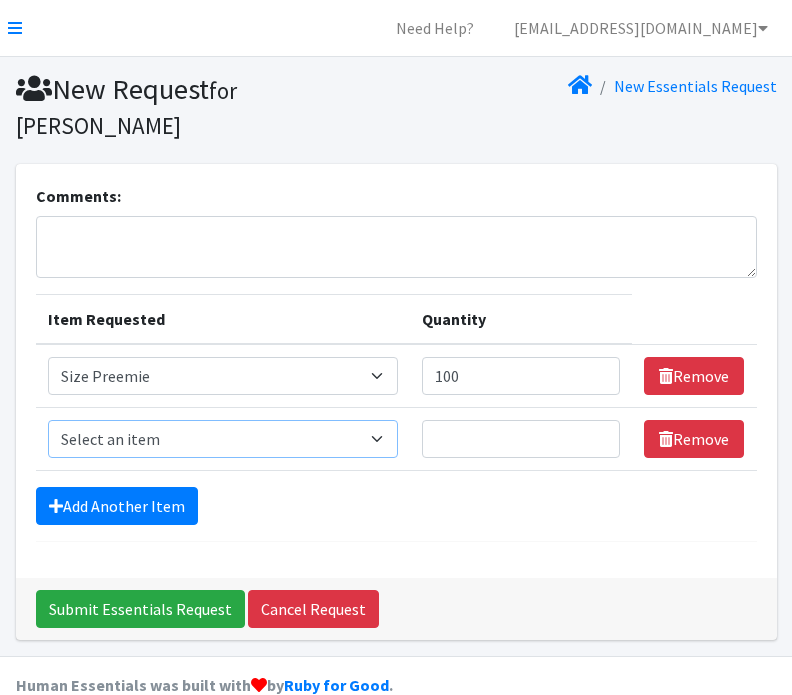 click on "Select an item
2T3T(30/child)
3T4T(30/child)
4T5T(30/child)
Cloth Diaper Kit (specify gender & size/age)
Cloth Diaper Mini Starter Kit (specify gender & size/age)
Native Conditioner, 16.5 oz. (1 case of 6 bottles)
Size 1(50/child)
Size 2(50/child)
Size 3(50/child)
Size 4(50/child)
Size 5(50/child)
Size 6(50/child)
Size N(50/child)
Size Preemie
Swimmers-Infant Size  Small (13-24 lbs)" at bounding box center (223, 439) 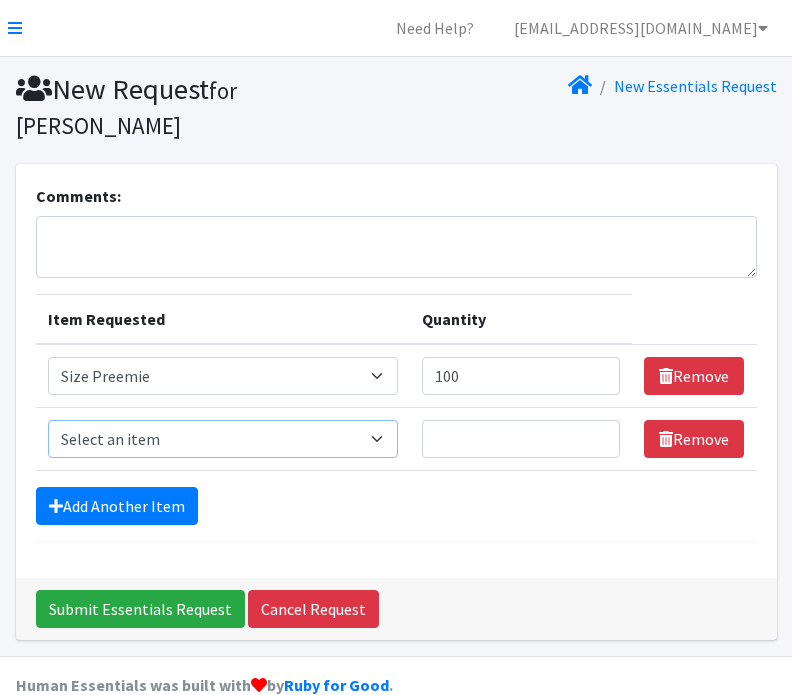 select on "6938" 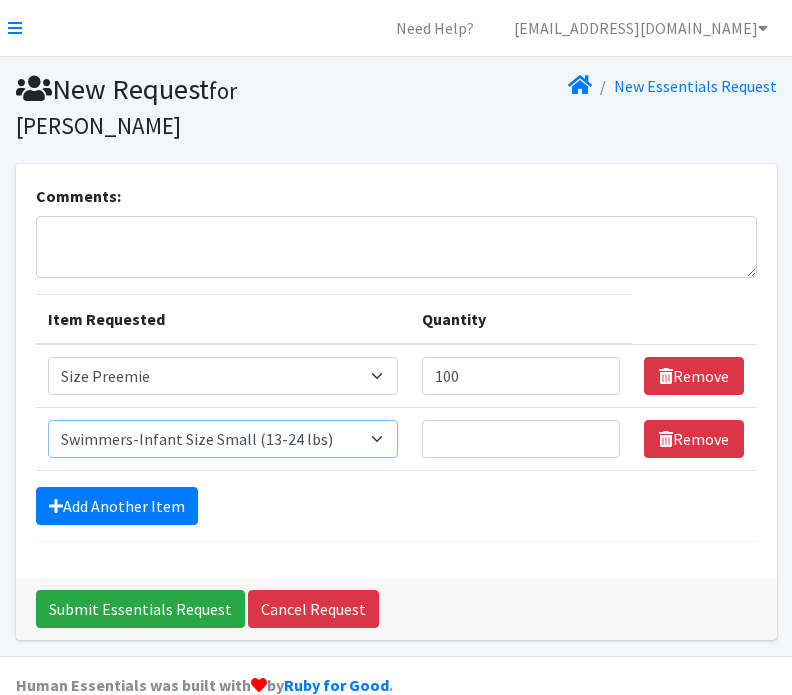 click on "Select an item
2T3T(30/child)
3T4T(30/child)
4T5T(30/child)
Cloth Diaper Kit (specify gender & size/age)
Cloth Diaper Mini Starter Kit (specify gender & size/age)
Native Conditioner, 16.5 oz. (1 case of 6 bottles)
Size 1(50/child)
Size 2(50/child)
Size 3(50/child)
Size 4(50/child)
Size 5(50/child)
Size 6(50/child)
Size N(50/child)
Size Preemie
Swimmers-Infant Size  Small (13-24 lbs)" at bounding box center (223, 439) 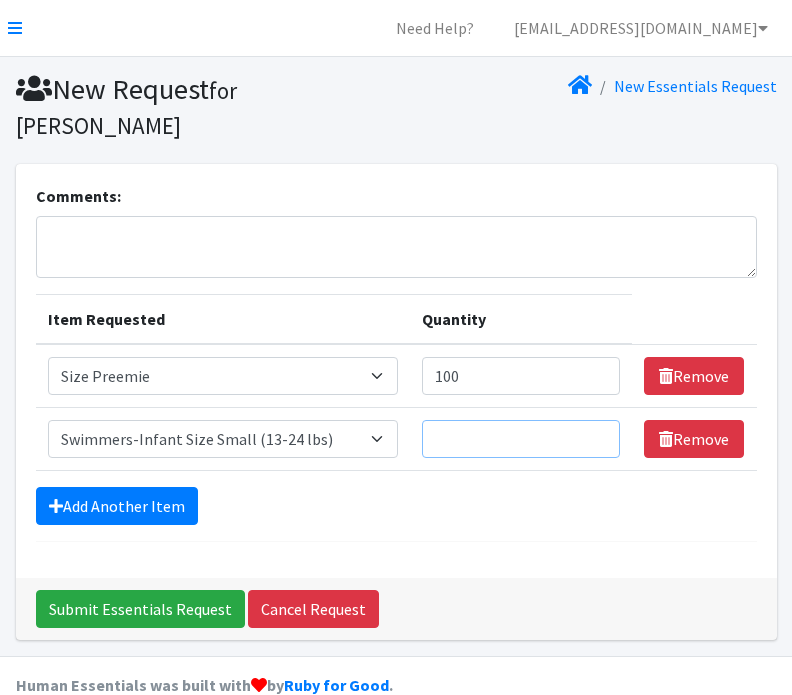 click on "Quantity" at bounding box center (521, 439) 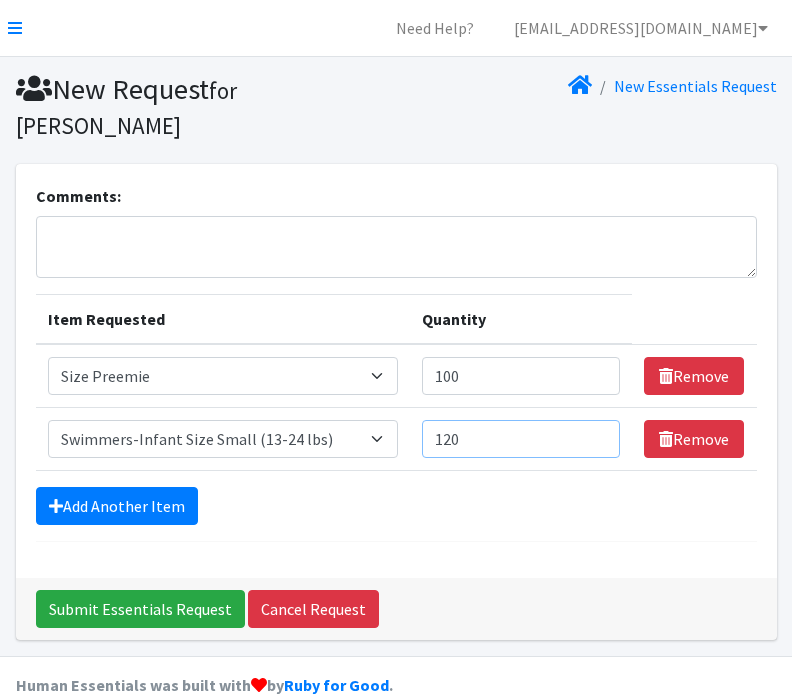 type on "120" 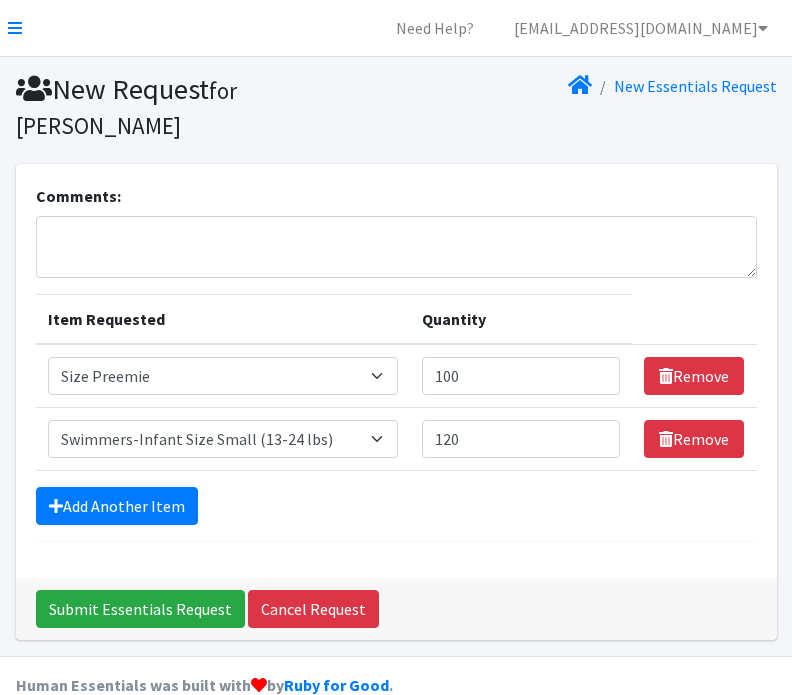 click on "Comments:
Item Requested
Quantity
Item Requested
Select an item
2T3T(30/child)
3T4T(30/child)
4T5T(30/child)
Cloth Diaper Kit (specify gender & size/age)
Cloth Diaper Mini Starter Kit (specify gender & size/age)
Native Conditioner, 16.5 oz. (1 case of 6 bottles)
Size 1(50/child)
Size 2(50/child)
Size 3(50/child)
Size 4(50/child)
Size 5(50/child)
Size 6(50/child)
Size N(50/child)
Size Preemie
Swimmers-Infant Size  Small (13-24 lbs)
Quantity
100
Remove
Item Requested
Select an item
2T3T(30/child)
3T4T(30/child)
4T5T(30/child)
Cloth Diaper Kit (specify gender & size/age)
Cloth Diaper Mini Starter Kit (specify gender & size/age)
Size 1(50/child)" at bounding box center [396, 363] 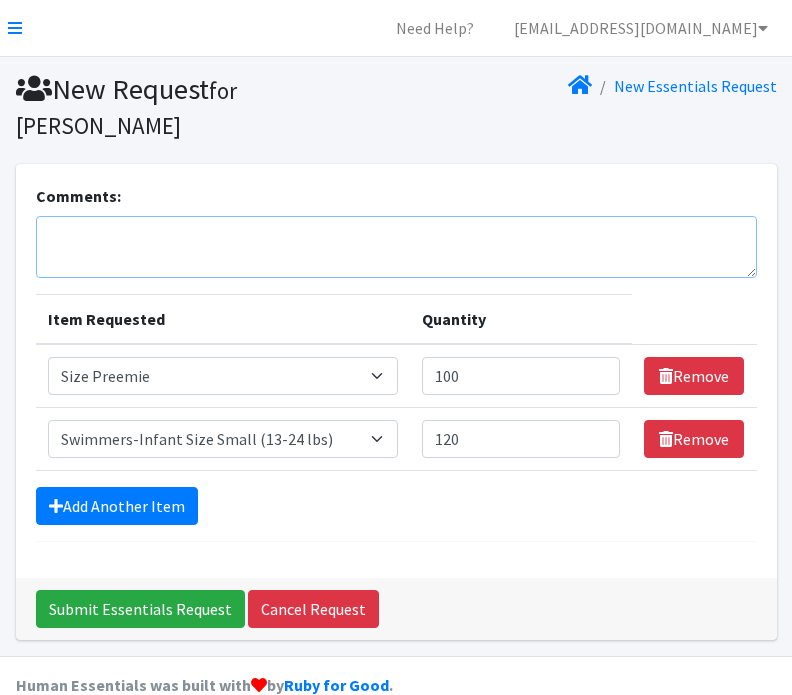 click on "Comments:" at bounding box center [396, 247] 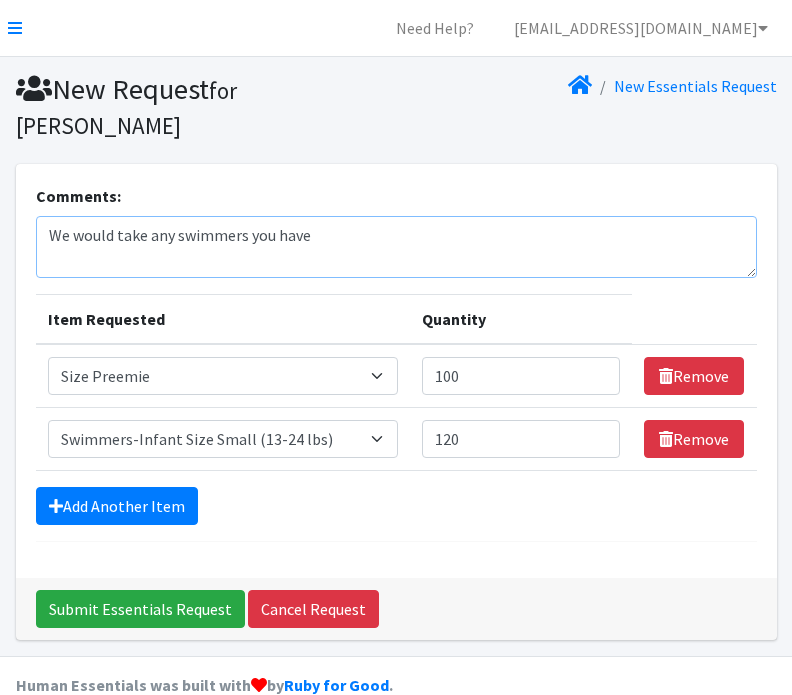 click on "We would take any swimmers you have" at bounding box center [396, 247] 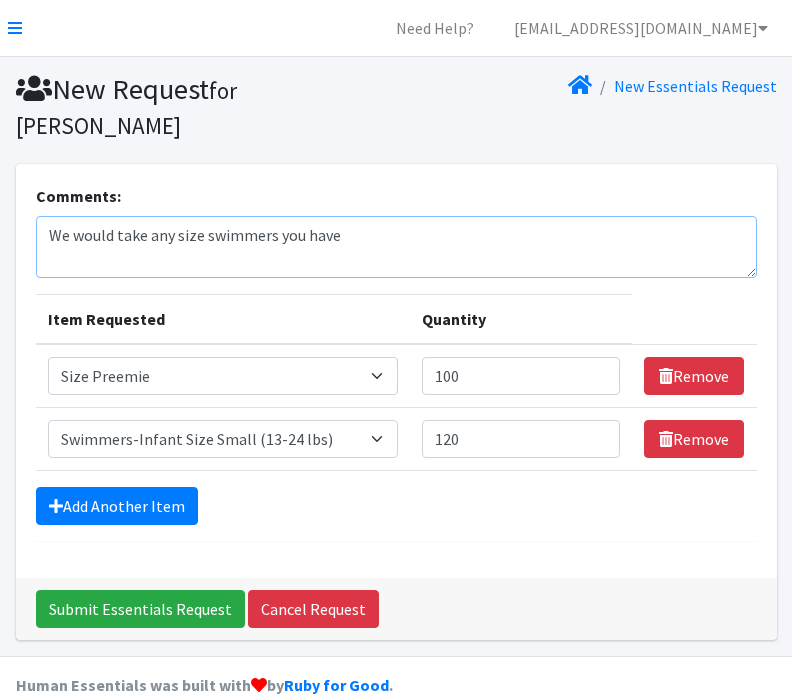type on "We would take any size swimmers you have" 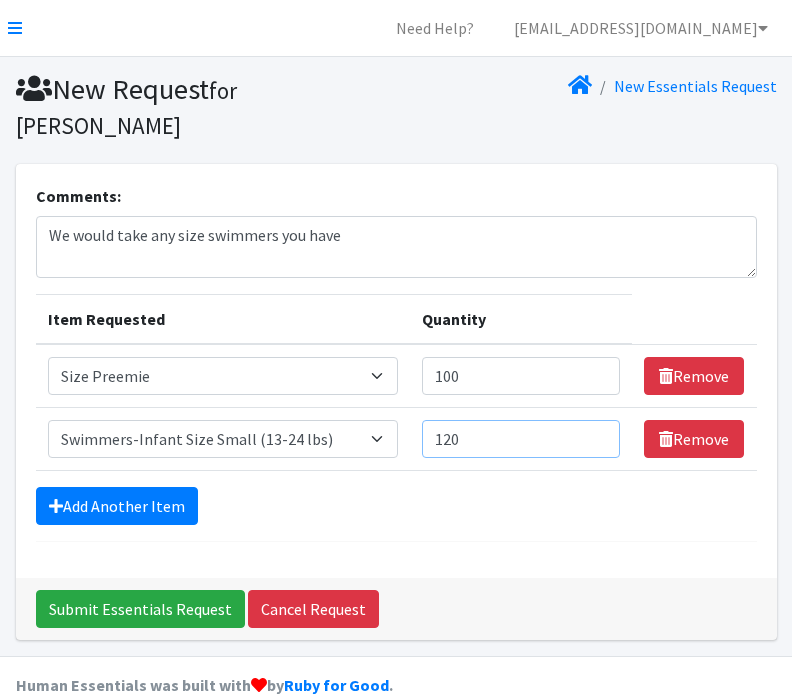 click on "120" at bounding box center (521, 439) 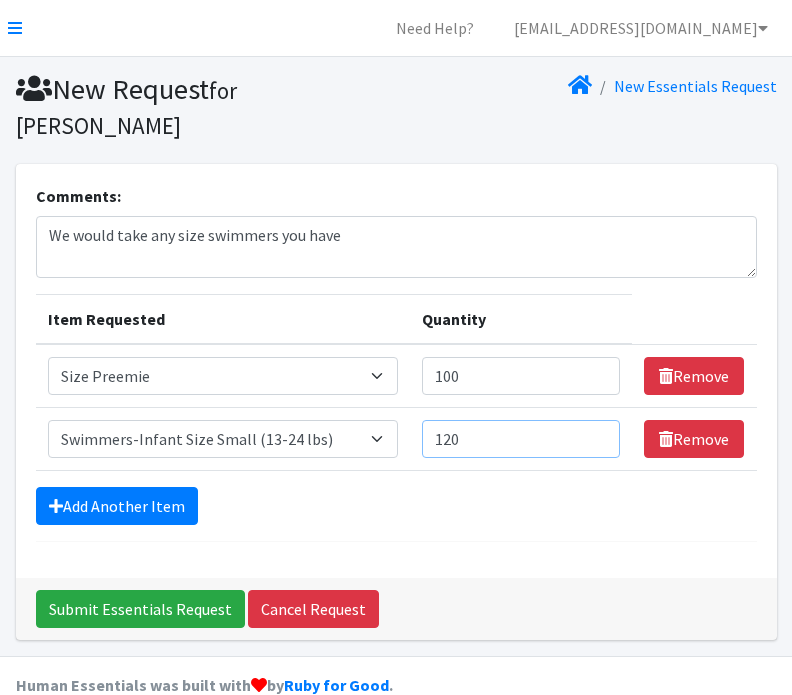 type on "1" 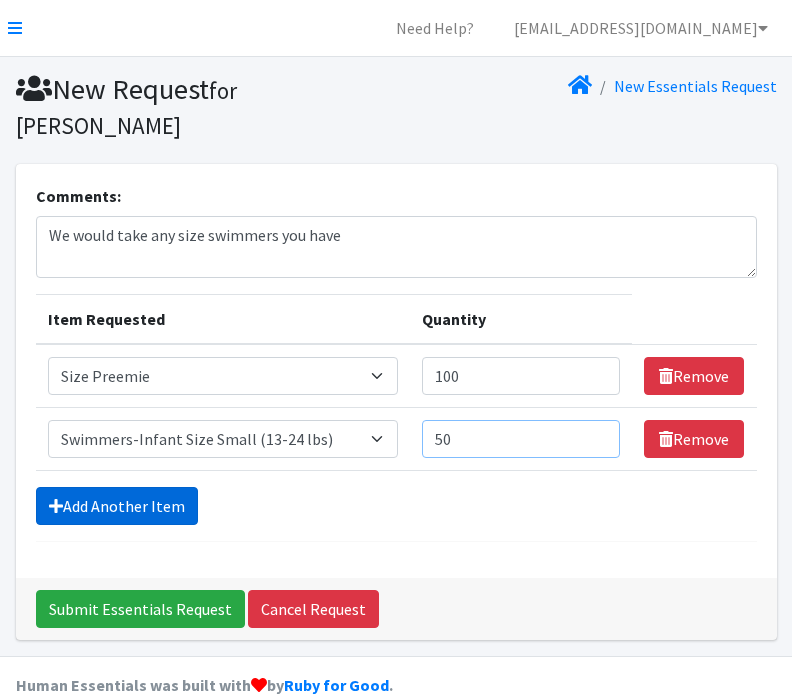type on "50" 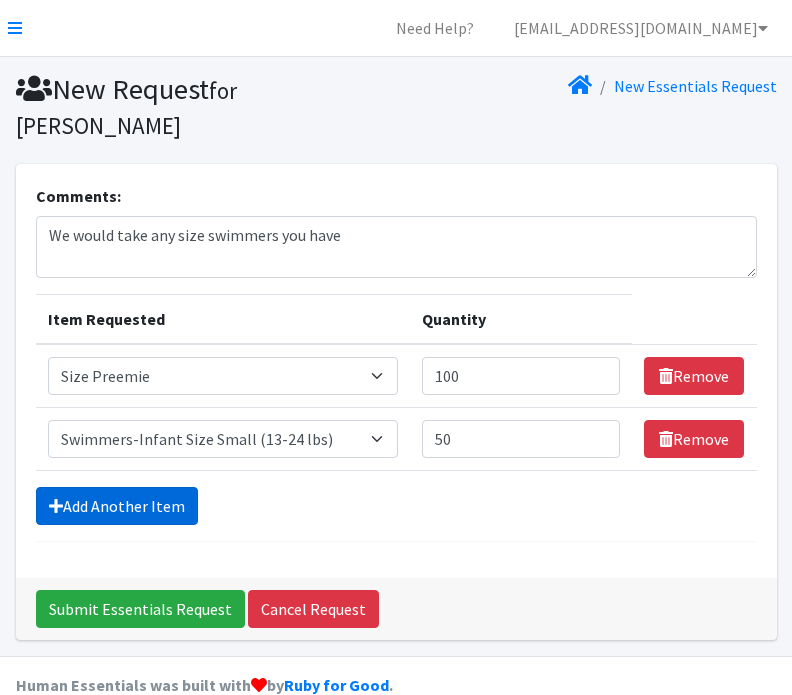 click on "Add Another Item" at bounding box center [117, 506] 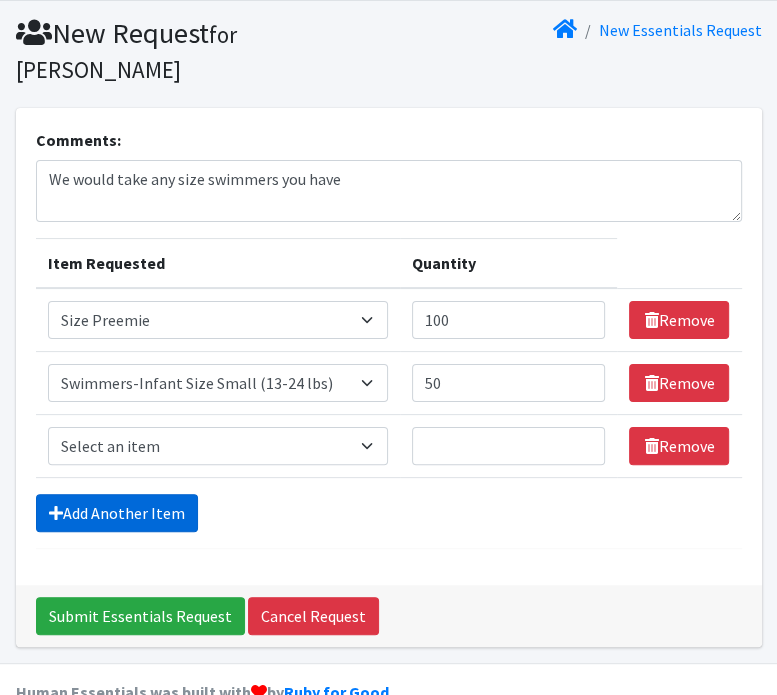 scroll, scrollTop: 61, scrollLeft: 0, axis: vertical 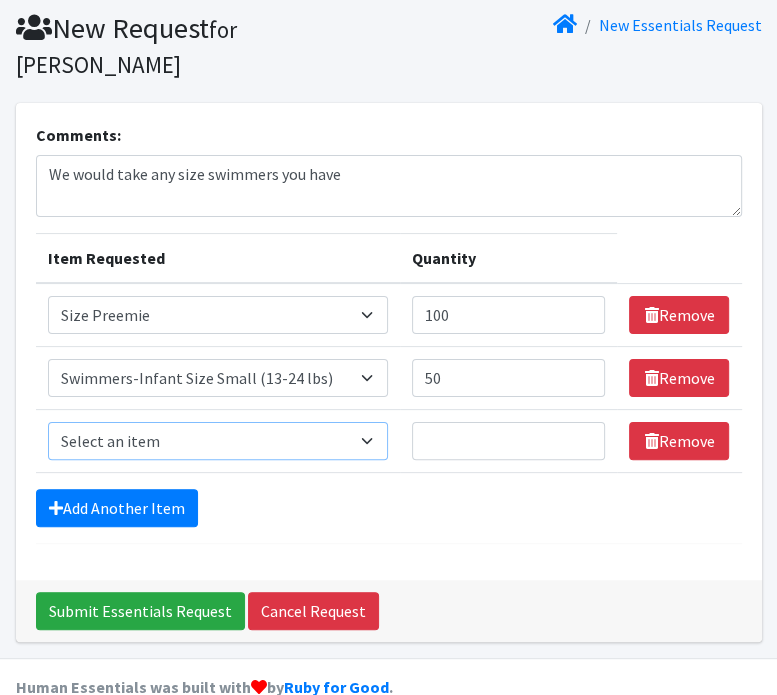 click on "Select an item
2T3T(30/child)
3T4T(30/child)
4T5T(30/child)
Cloth Diaper Kit (specify gender & size/age)
Cloth Diaper Mini Starter Kit (specify gender & size/age)
Native Conditioner, 16.5 oz. (1 case of 6 bottles)
Size 1(50/child)
Size 2(50/child)
Size 3(50/child)
Size 4(50/child)
Size 5(50/child)
Size 6(50/child)
Size N(50/child)
Size Preemie
Swimmers-Infant Size  Small (13-24 lbs)" at bounding box center (218, 441) 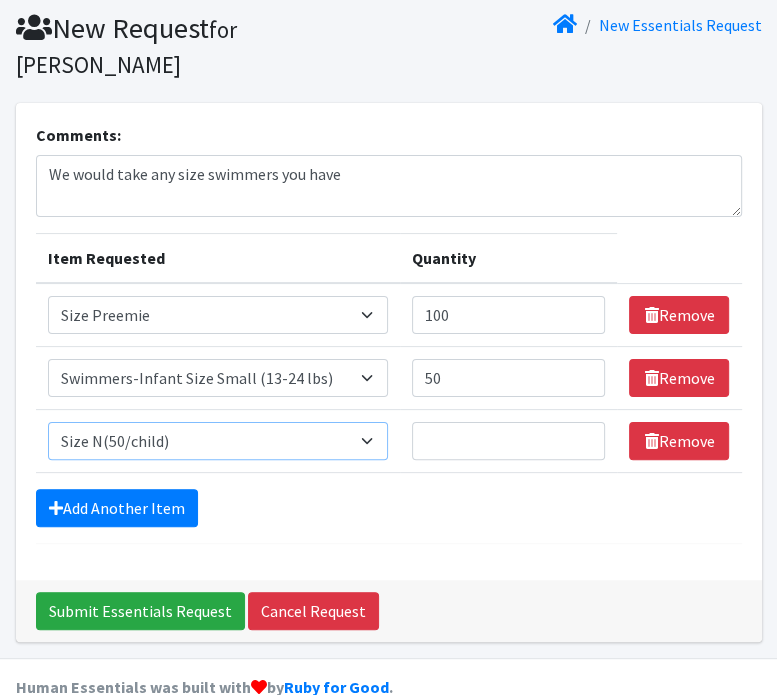 click on "Select an item
2T3T(30/child)
3T4T(30/child)
4T5T(30/child)
Cloth Diaper Kit (specify gender & size/age)
Cloth Diaper Mini Starter Kit (specify gender & size/age)
Native Conditioner, 16.5 oz. (1 case of 6 bottles)
Size 1(50/child)
Size 2(50/child)
Size 3(50/child)
Size 4(50/child)
Size 5(50/child)
Size 6(50/child)
Size N(50/child)
Size Preemie
Swimmers-Infant Size  Small (13-24 lbs)" at bounding box center (218, 441) 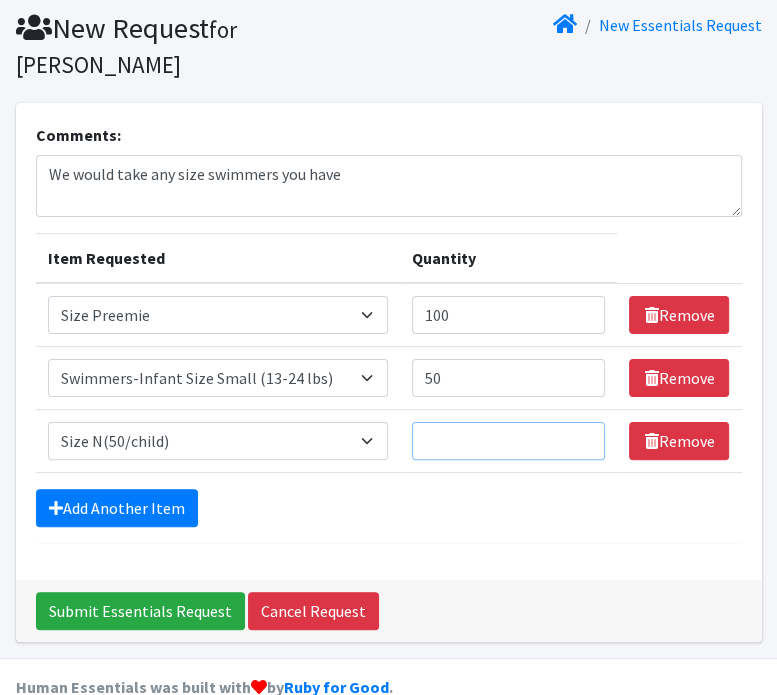 click on "Quantity" at bounding box center (508, 441) 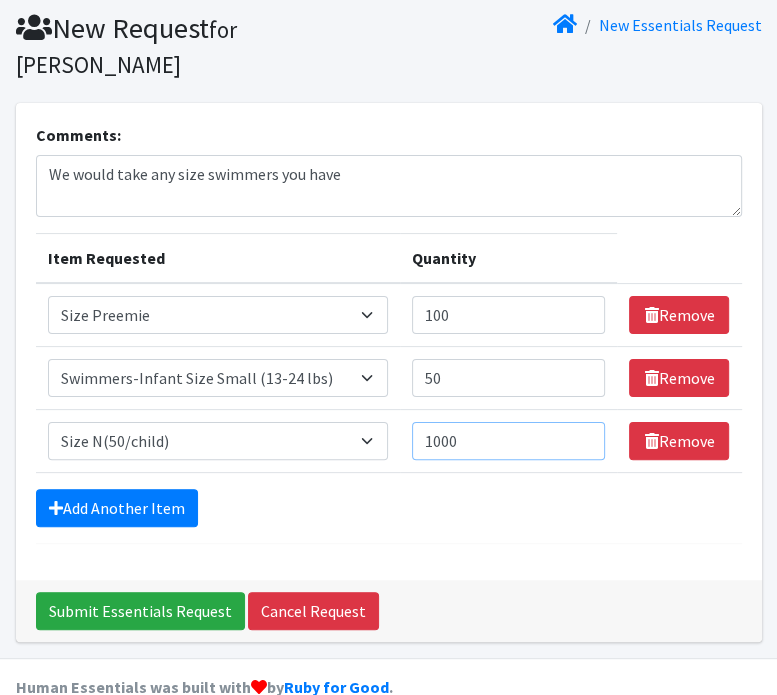 drag, startPoint x: 475, startPoint y: 407, endPoint x: 428, endPoint y: 411, distance: 47.169907 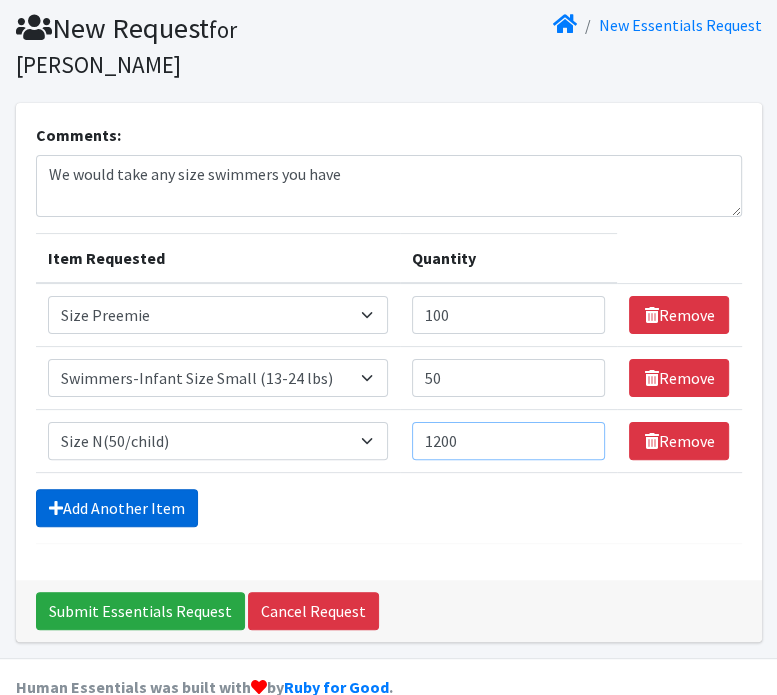 type on "1200" 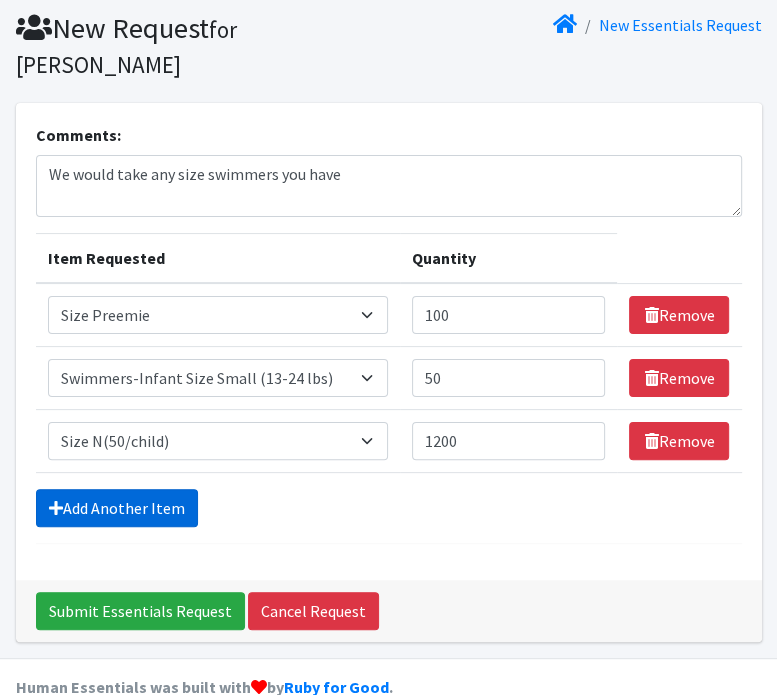 click on "Add Another Item" at bounding box center [117, 508] 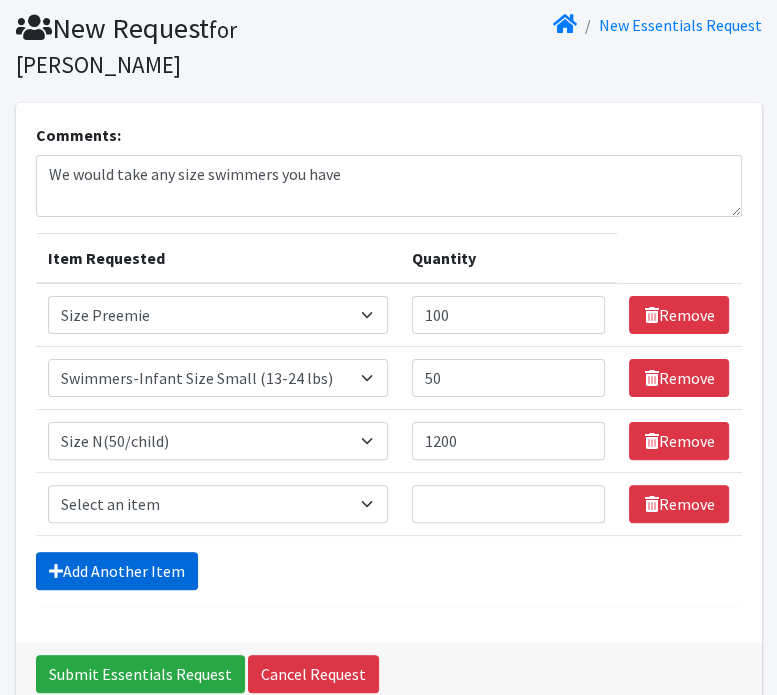 scroll, scrollTop: 124, scrollLeft: 0, axis: vertical 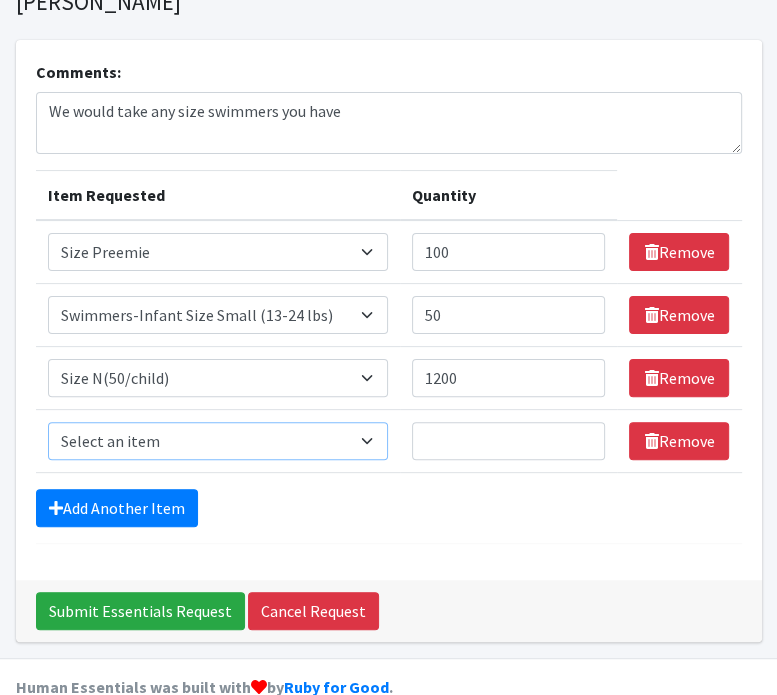 click on "Select an item
2T3T(30/child)
3T4T(30/child)
4T5T(30/child)
Cloth Diaper Kit (specify gender & size/age)
Cloth Diaper Mini Starter Kit (specify gender & size/age)
Native Conditioner, 16.5 oz. (1 case of 6 bottles)
Size 1(50/child)
Size 2(50/child)
Size 3(50/child)
Size 4(50/child)
Size 5(50/child)
Size 6(50/child)
Size N(50/child)
Size Preemie
Swimmers-Infant Size  Small (13-24 lbs)" at bounding box center [218, 441] 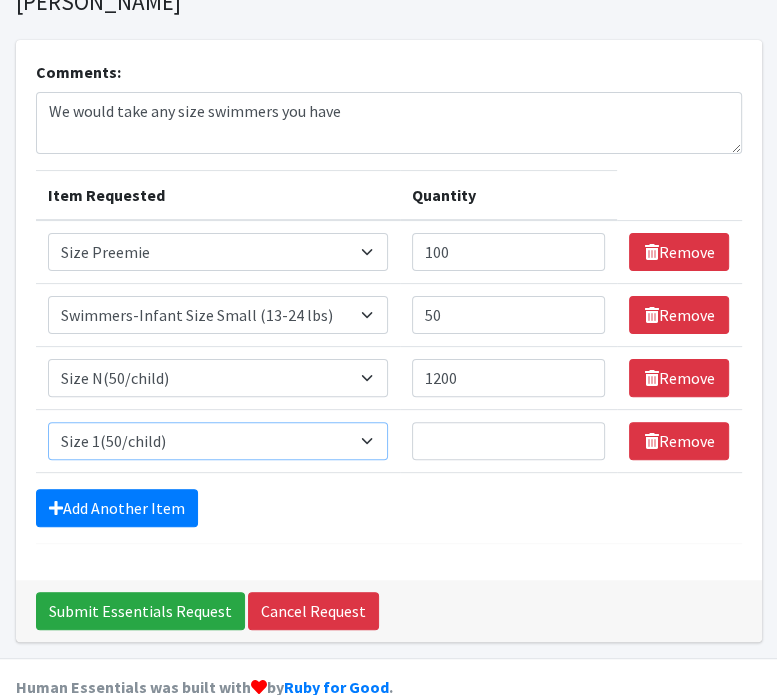 click on "Select an item
2T3T(30/child)
3T4T(30/child)
4T5T(30/child)
Cloth Diaper Kit (specify gender & size/age)
Cloth Diaper Mini Starter Kit (specify gender & size/age)
Native Conditioner, 16.5 oz. (1 case of 6 bottles)
Size 1(50/child)
Size 2(50/child)
Size 3(50/child)
Size 4(50/child)
Size 5(50/child)
Size 6(50/child)
Size N(50/child)
Size Preemie
Swimmers-Infant Size  Small (13-24 lbs)" at bounding box center [218, 441] 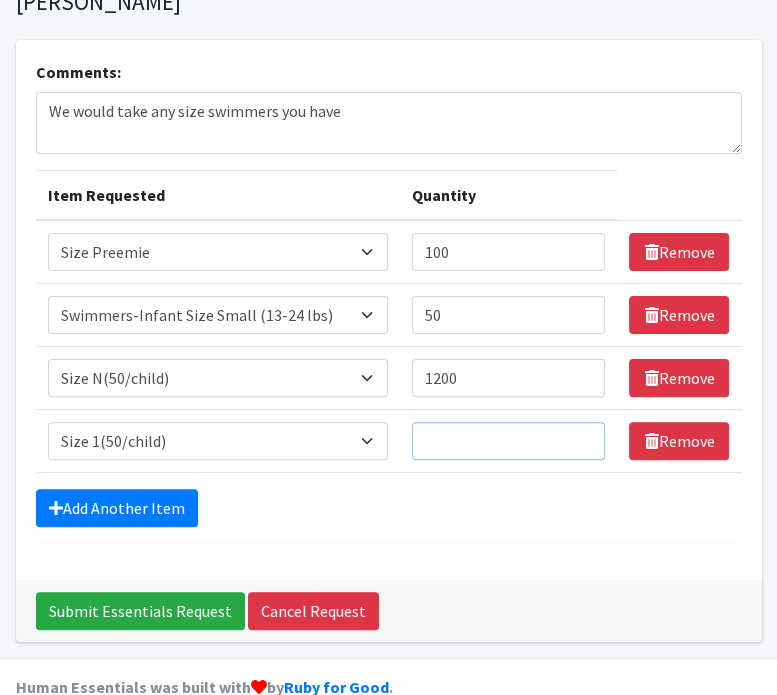 click on "Quantity" at bounding box center (508, 441) 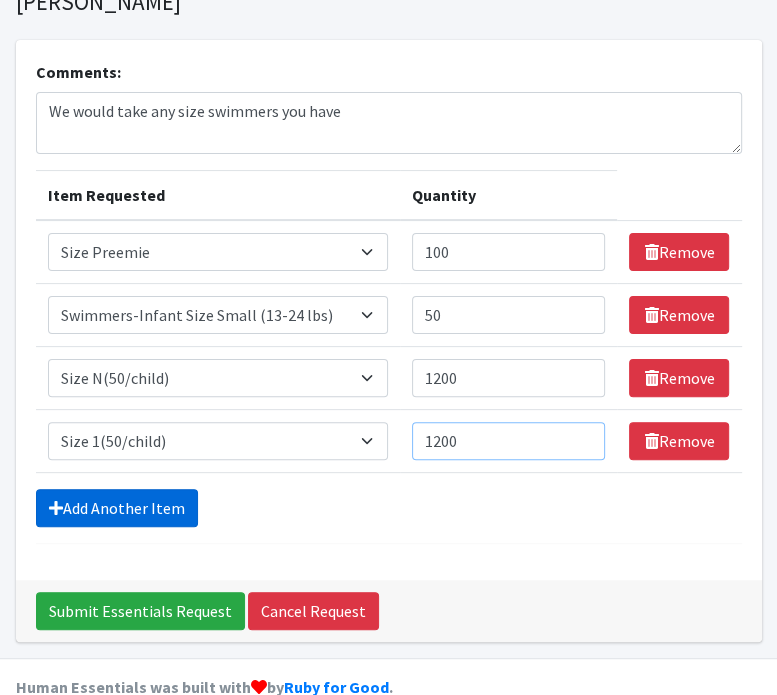 type on "1200" 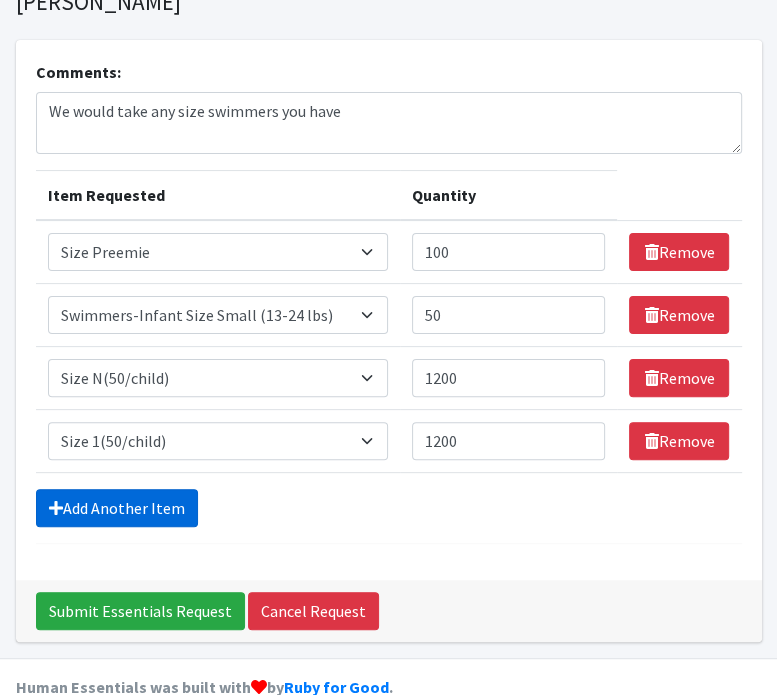 click on "Add Another Item" at bounding box center [117, 508] 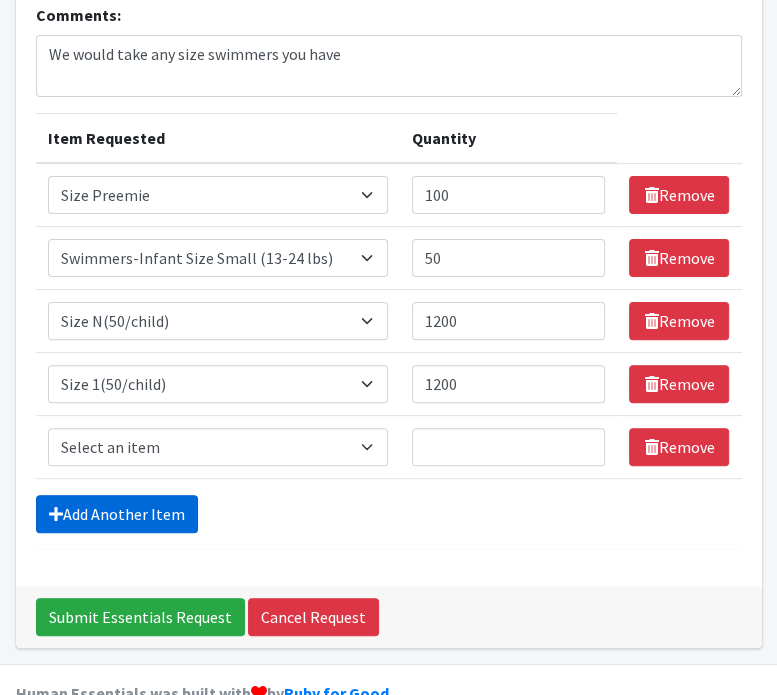 scroll, scrollTop: 187, scrollLeft: 0, axis: vertical 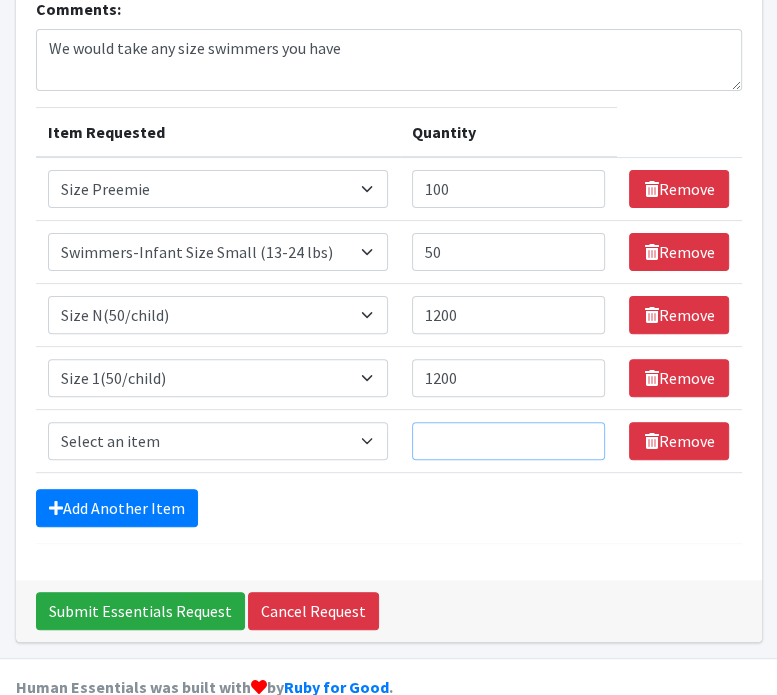 click on "Quantity" at bounding box center (508, 441) 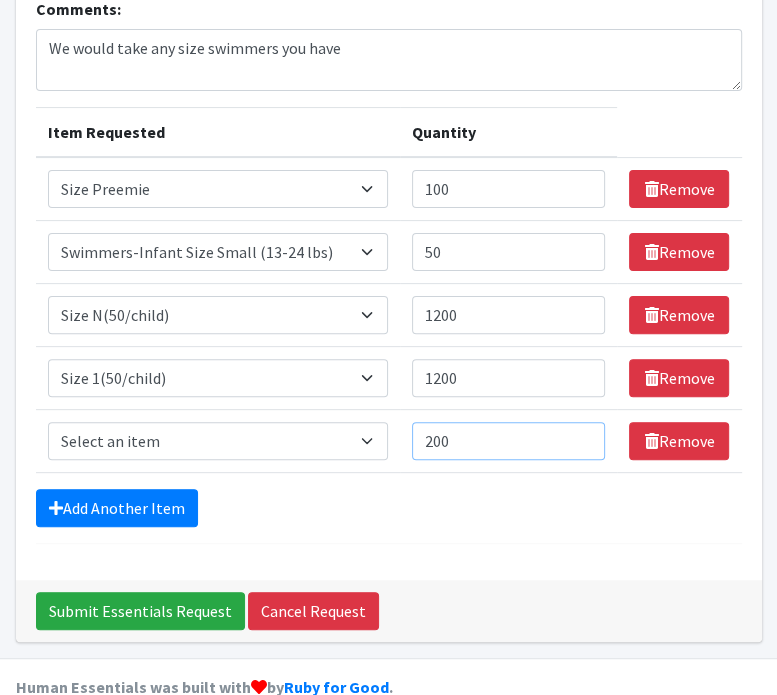 type on "200" 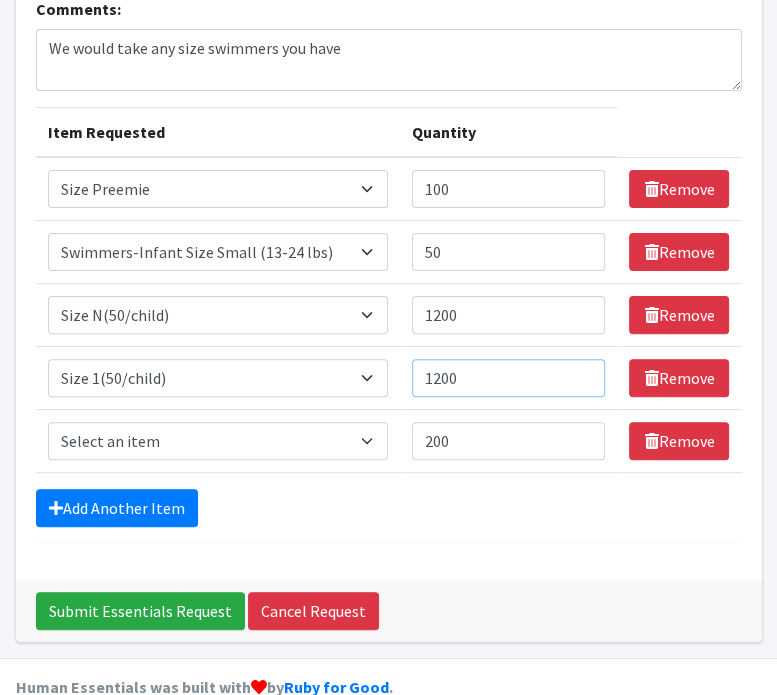 click on "1200" at bounding box center (508, 378) 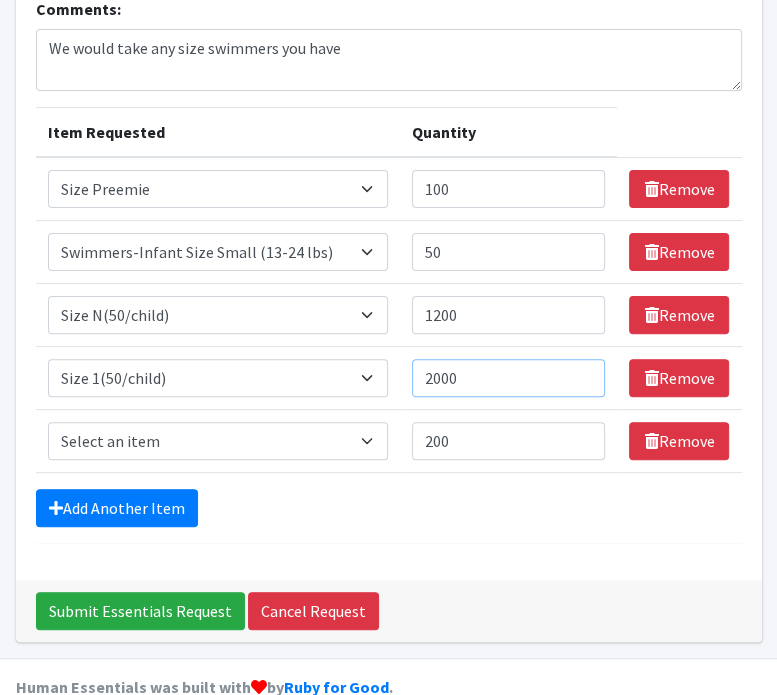 type on "2000" 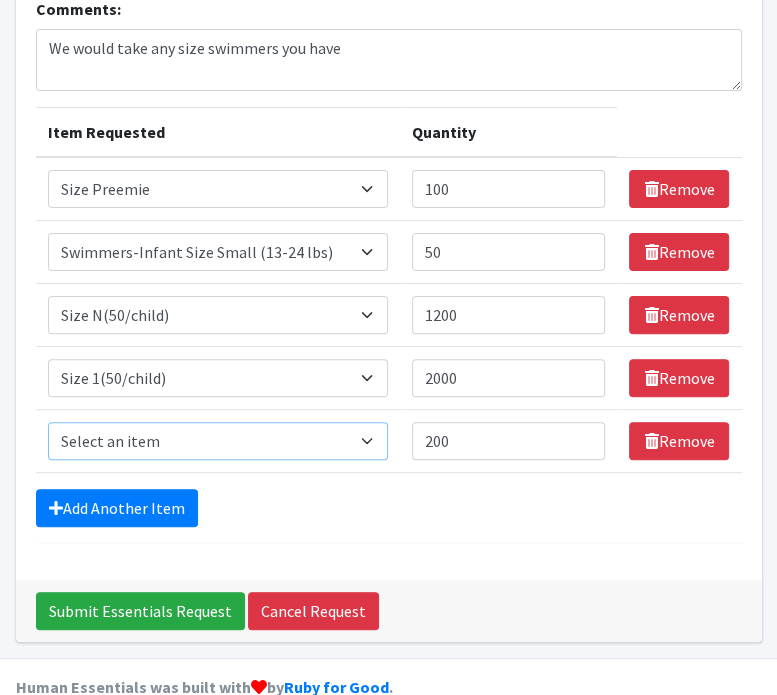 click on "Select an item
2T3T(30/child)
3T4T(30/child)
4T5T(30/child)
Cloth Diaper Kit (specify gender & size/age)
Cloth Diaper Mini Starter Kit (specify gender & size/age)
Native Conditioner, 16.5 oz. (1 case of 6 bottles)
Size 1(50/child)
Size 2(50/child)
Size 3(50/child)
Size 4(50/child)
Size 5(50/child)
Size 6(50/child)
Size N(50/child)
Size Preemie
Swimmers-Infant Size  Small (13-24 lbs)" at bounding box center [218, 441] 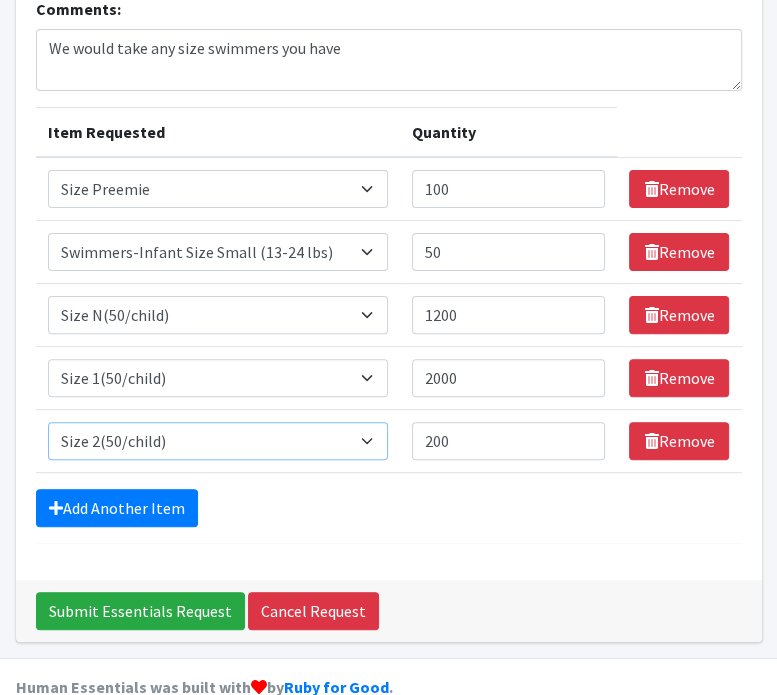 click on "Select an item
2T3T(30/child)
3T4T(30/child)
4T5T(30/child)
Cloth Diaper Kit (specify gender & size/age)
Cloth Diaper Mini Starter Kit (specify gender & size/age)
Native Conditioner, 16.5 oz. (1 case of 6 bottles)
Size 1(50/child)
Size 2(50/child)
Size 3(50/child)
Size 4(50/child)
Size 5(50/child)
Size 6(50/child)
Size N(50/child)
Size Preemie
Swimmers-Infant Size  Small (13-24 lbs)" at bounding box center (218, 441) 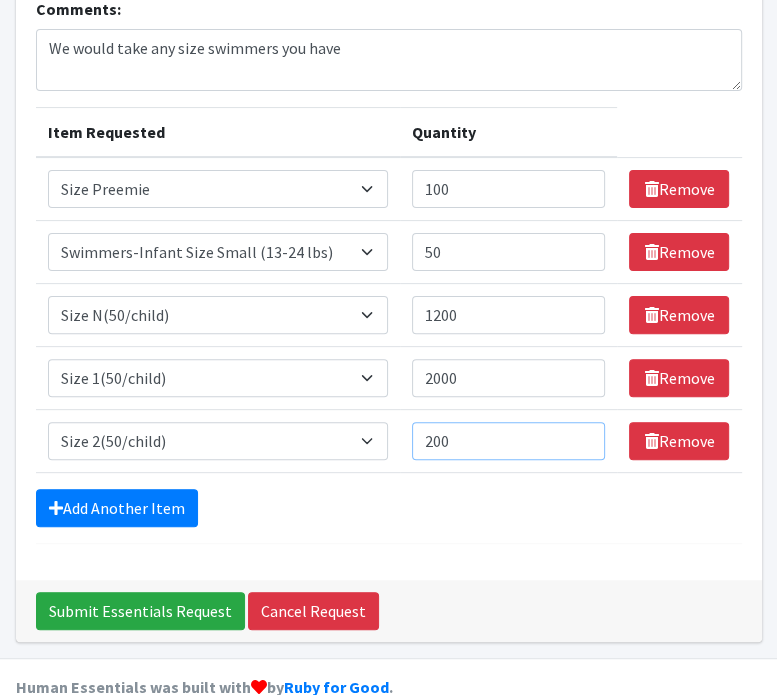 click on "200" at bounding box center [508, 441] 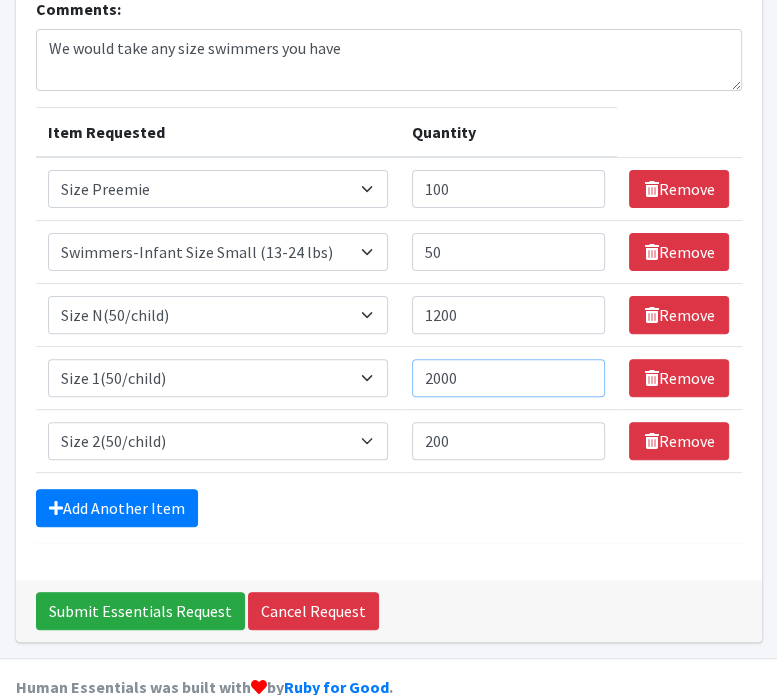 click on "2000" at bounding box center (508, 378) 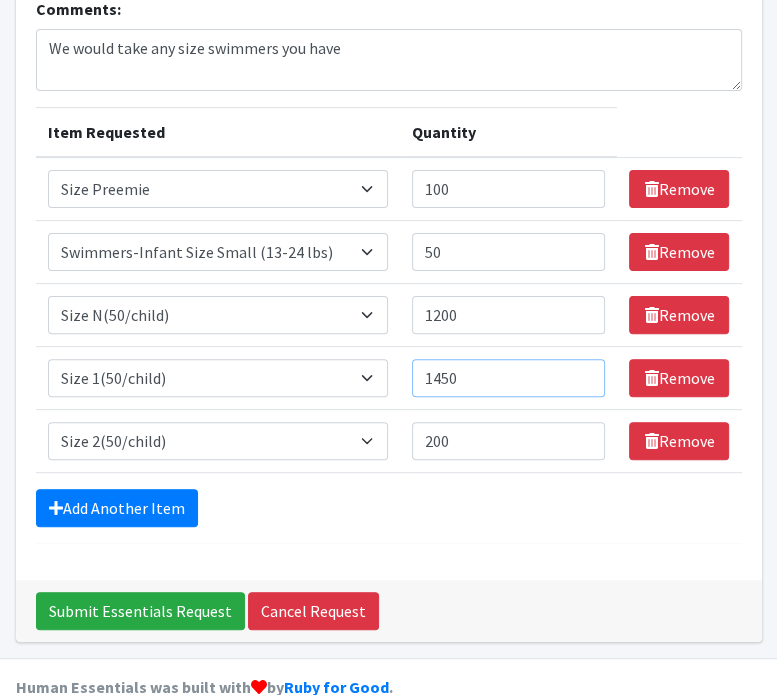 type on "1450" 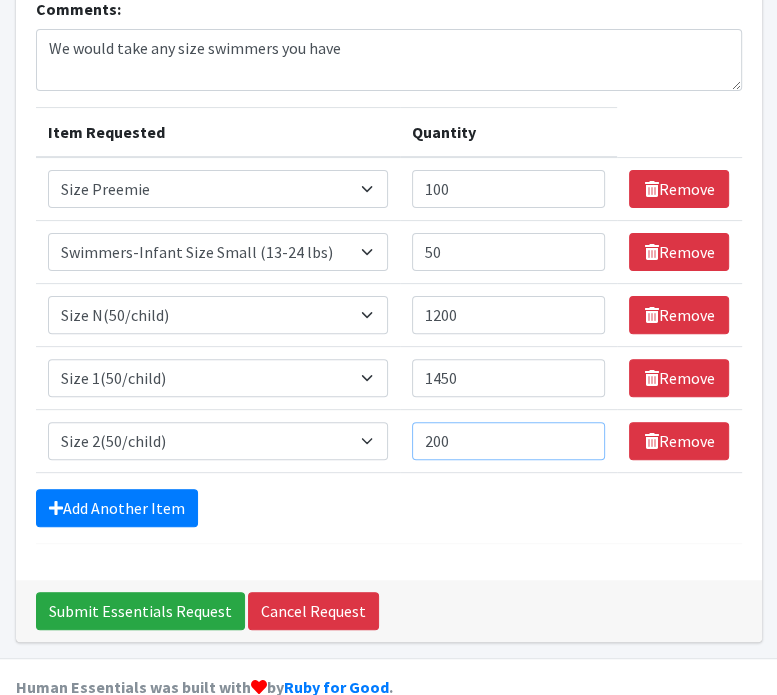 click on "200" at bounding box center [508, 441] 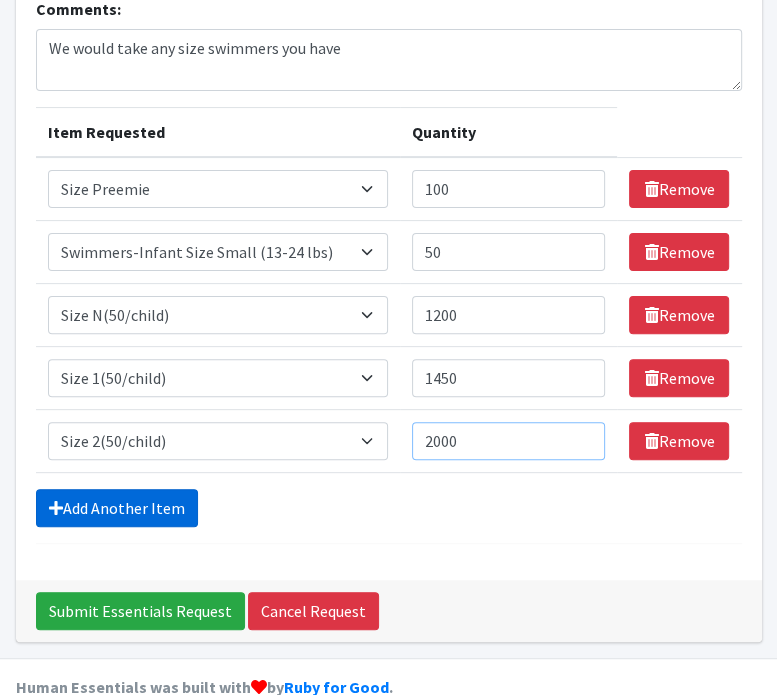type on "2000" 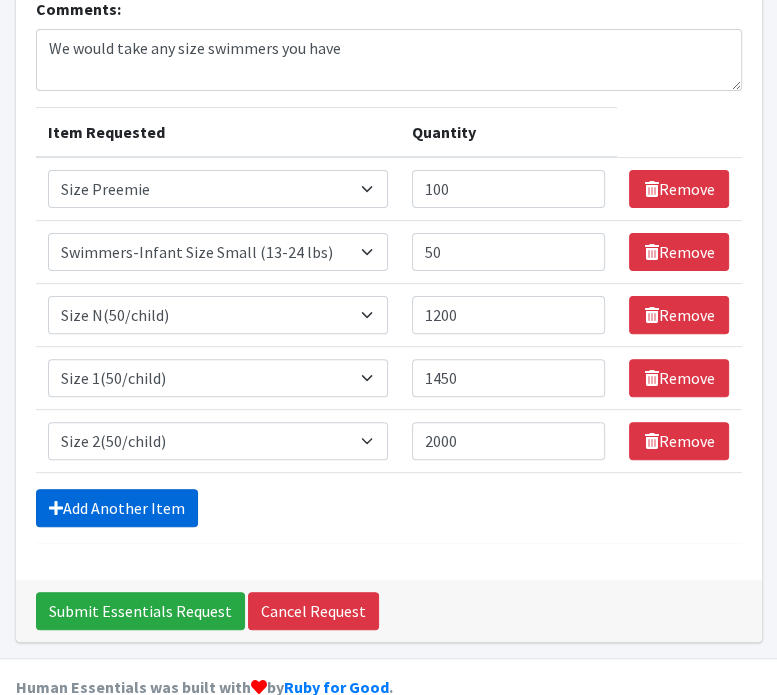 click on "Add Another Item" at bounding box center [117, 508] 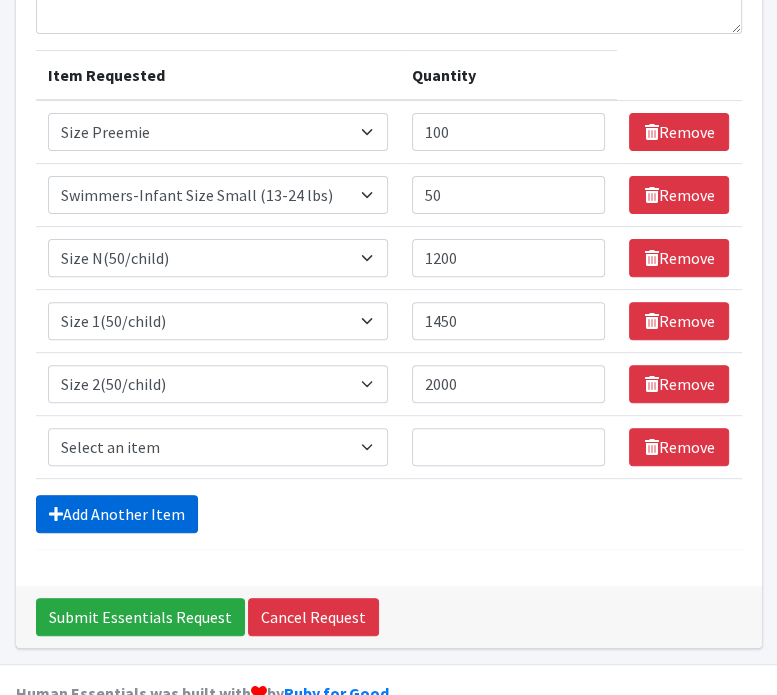 scroll, scrollTop: 250, scrollLeft: 0, axis: vertical 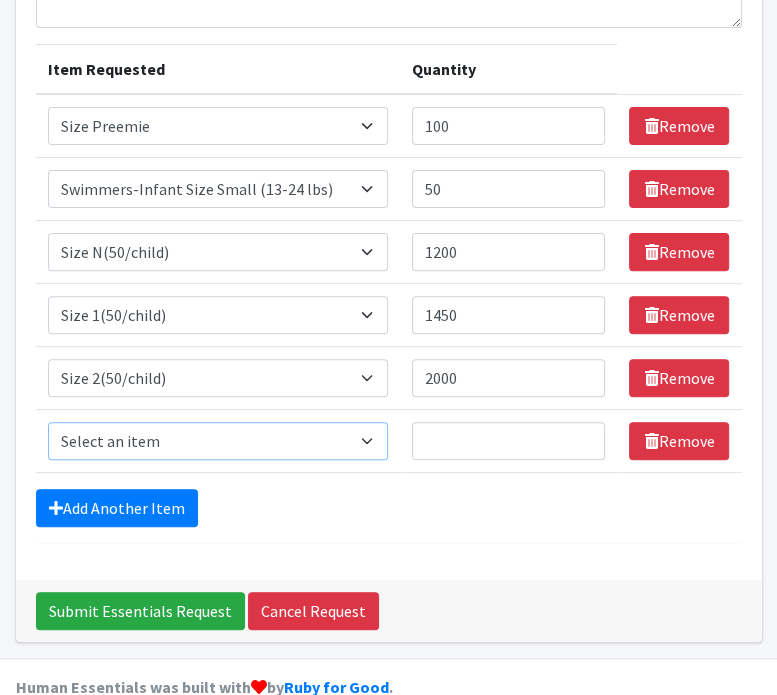 click on "Select an item
2T3T(30/child)
3T4T(30/child)
4T5T(30/child)
Cloth Diaper Kit (specify gender & size/age)
Cloth Diaper Mini Starter Kit (specify gender & size/age)
Native Conditioner, 16.5 oz. (1 case of 6 bottles)
Size 1(50/child)
Size 2(50/child)
Size 3(50/child)
Size 4(50/child)
Size 5(50/child)
Size 6(50/child)
Size N(50/child)
Size Preemie
Swimmers-Infant Size  Small (13-24 lbs)" at bounding box center [218, 441] 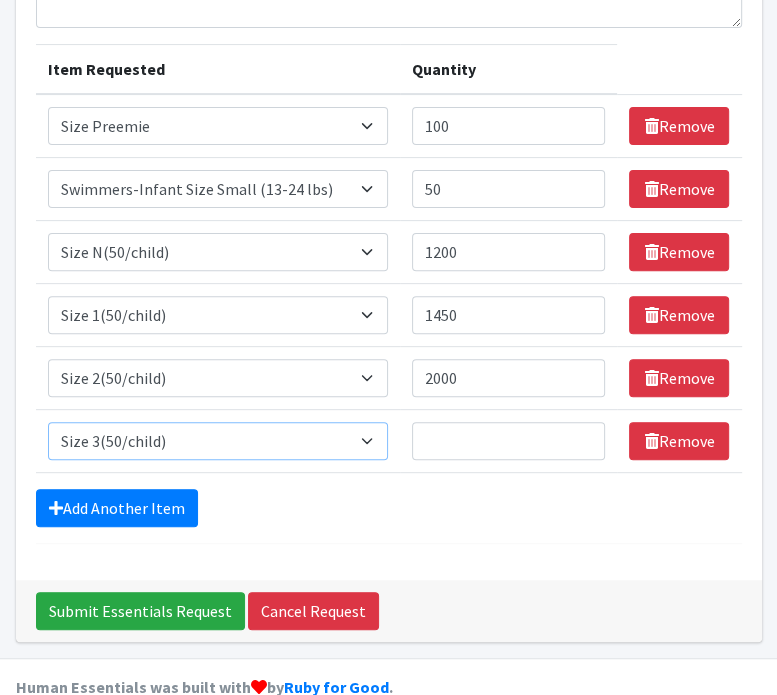 click on "Select an item
2T3T(30/child)
3T4T(30/child)
4T5T(30/child)
Cloth Diaper Kit (specify gender & size/age)
Cloth Diaper Mini Starter Kit (specify gender & size/age)
Native Conditioner, 16.5 oz. (1 case of 6 bottles)
Size 1(50/child)
Size 2(50/child)
Size 3(50/child)
Size 4(50/child)
Size 5(50/child)
Size 6(50/child)
Size N(50/child)
Size Preemie
Swimmers-Infant Size  Small (13-24 lbs)" at bounding box center [218, 441] 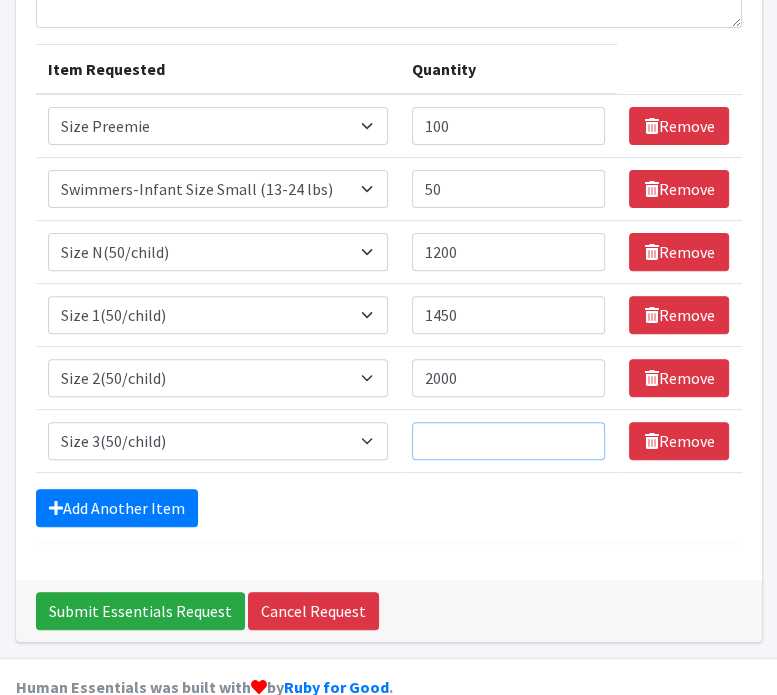 click on "Quantity" at bounding box center [508, 441] 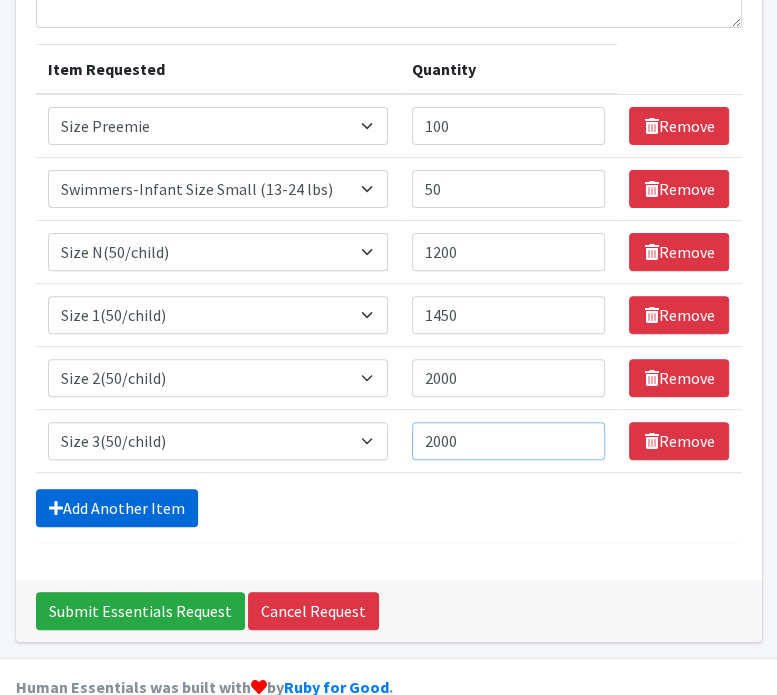 type on "2000" 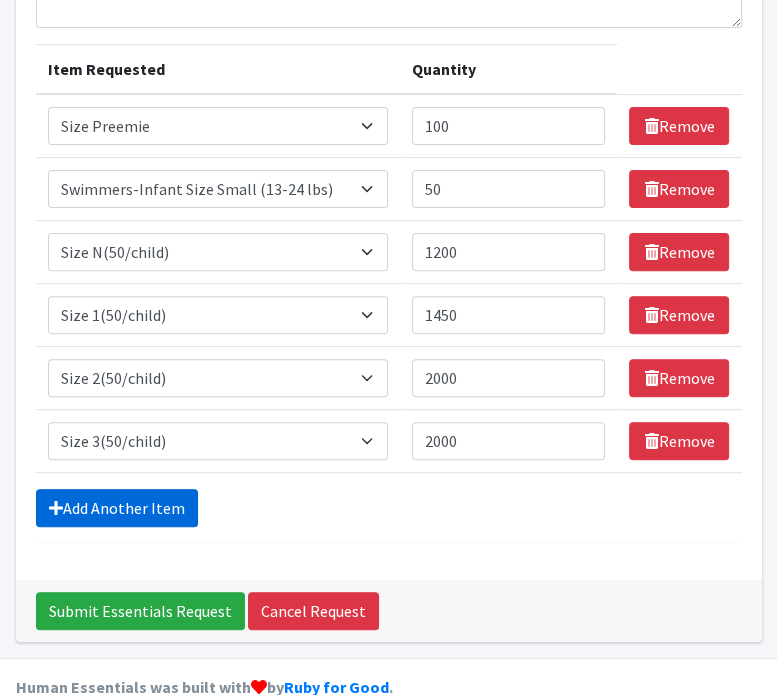 click on "Add Another Item" at bounding box center [117, 508] 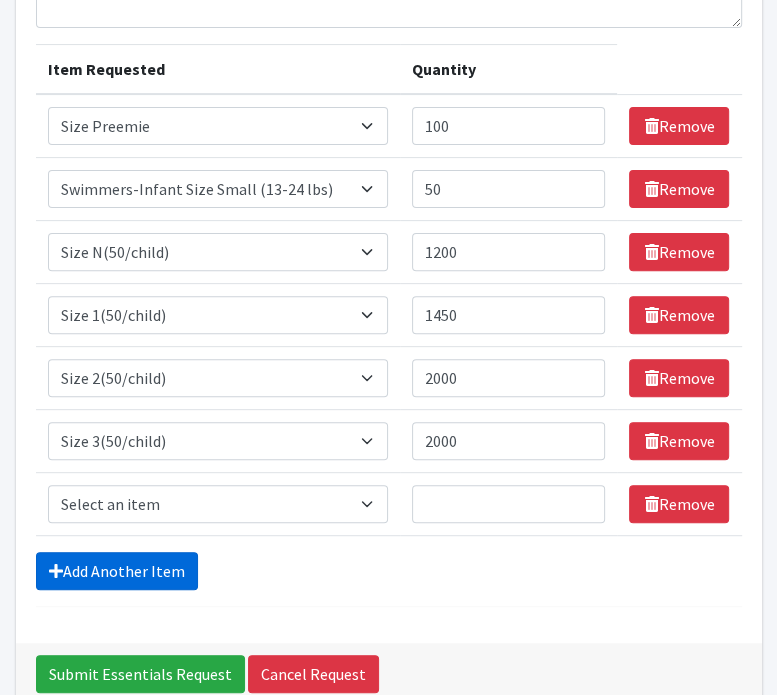 scroll, scrollTop: 312, scrollLeft: 0, axis: vertical 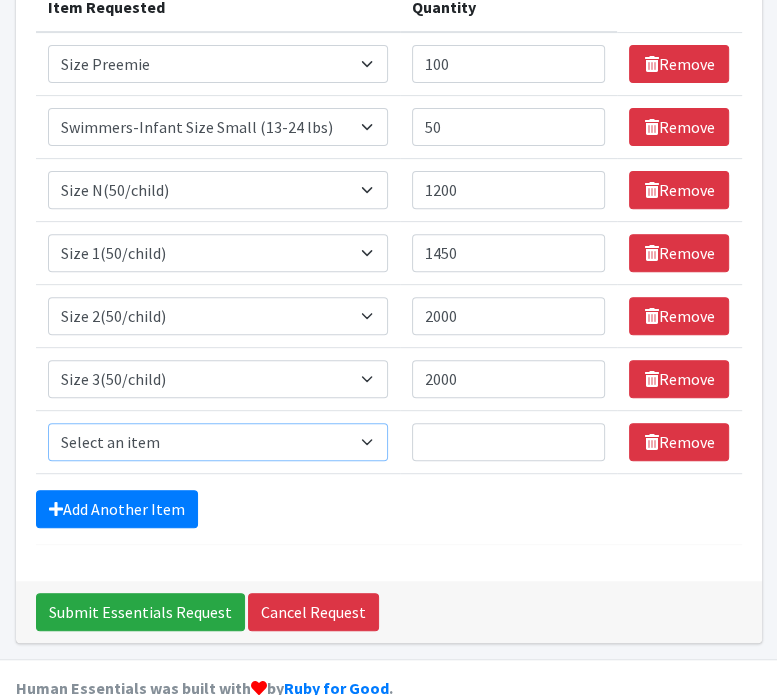 click on "Select an item
2T3T(30/child)
3T4T(30/child)
4T5T(30/child)
Cloth Diaper Kit (specify gender & size/age)
Cloth Diaper Mini Starter Kit (specify gender & size/age)
Native Conditioner, 16.5 oz. (1 case of 6 bottles)
Size 1(50/child)
Size 2(50/child)
Size 3(50/child)
Size 4(50/child)
Size 5(50/child)
Size 6(50/child)
Size N(50/child)
Size Preemie
Swimmers-Infant Size  Small (13-24 lbs)" at bounding box center [218, 442] 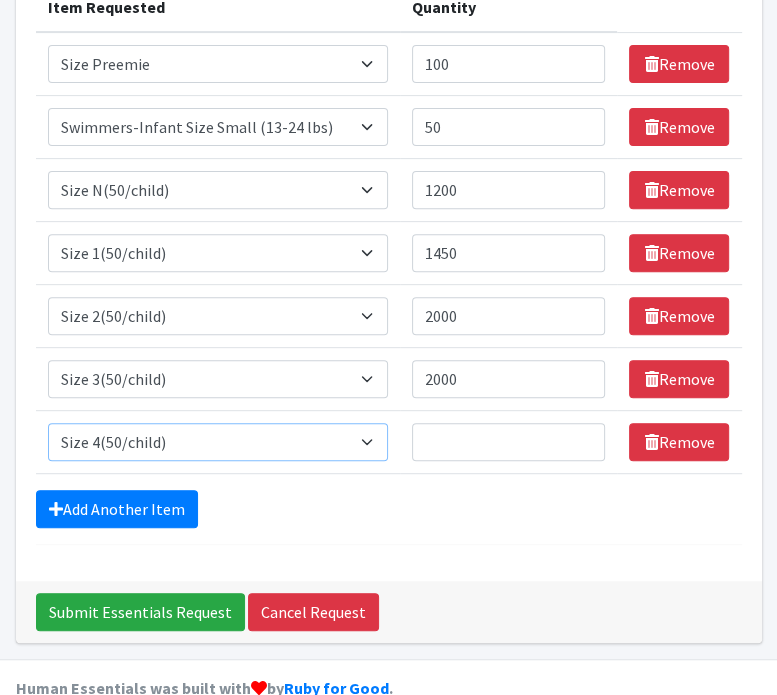 click on "Select an item
2T3T(30/child)
3T4T(30/child)
4T5T(30/child)
Cloth Diaper Kit (specify gender & size/age)
Cloth Diaper Mini Starter Kit (specify gender & size/age)
Native Conditioner, 16.5 oz. (1 case of 6 bottles)
Size 1(50/child)
Size 2(50/child)
Size 3(50/child)
Size 4(50/child)
Size 5(50/child)
Size 6(50/child)
Size N(50/child)
Size Preemie
Swimmers-Infant Size  Small (13-24 lbs)" at bounding box center (218, 442) 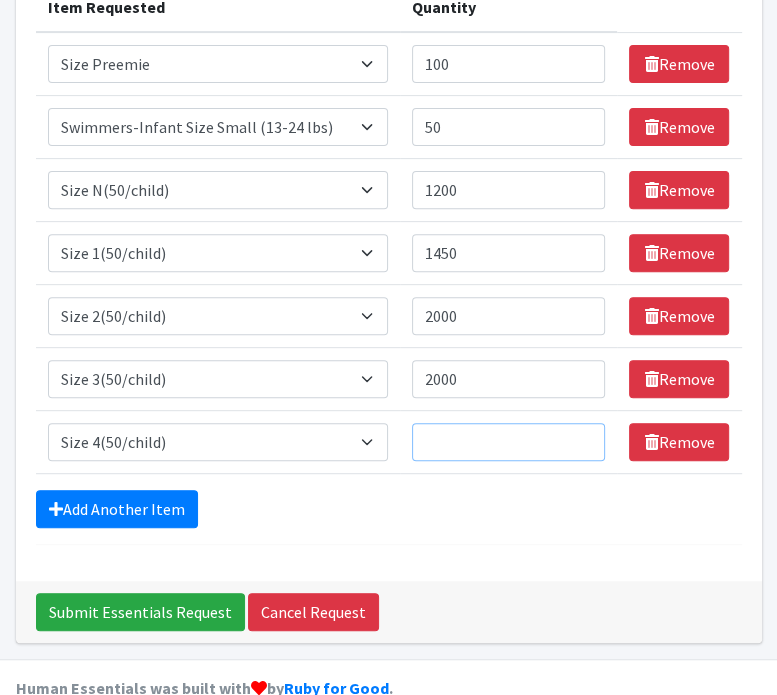 click on "Quantity" at bounding box center (508, 442) 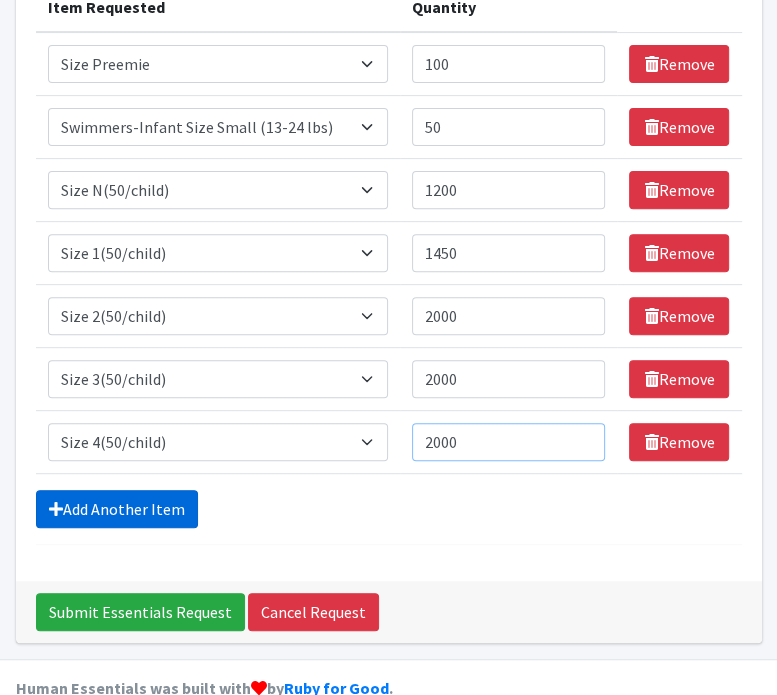 type on "2000" 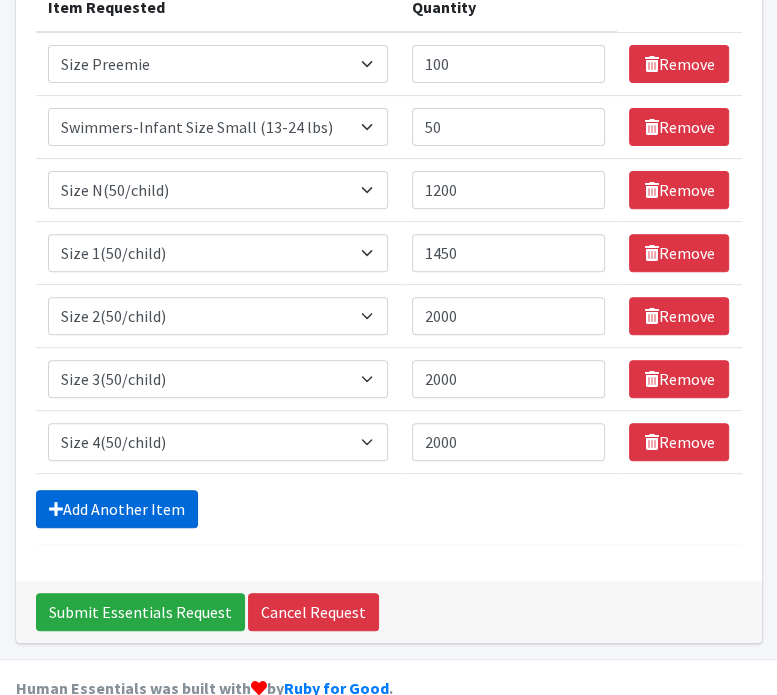click on "Add Another Item" at bounding box center [117, 509] 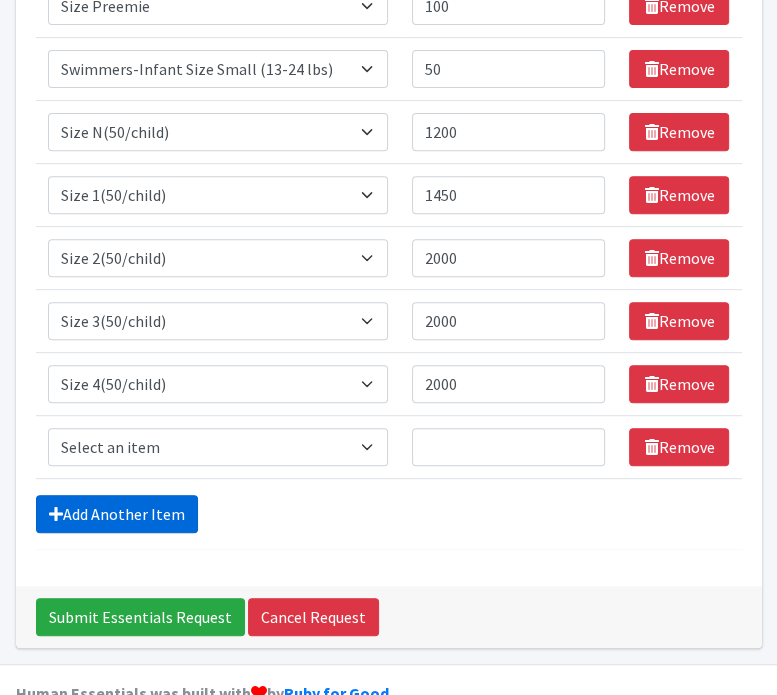 scroll, scrollTop: 376, scrollLeft: 0, axis: vertical 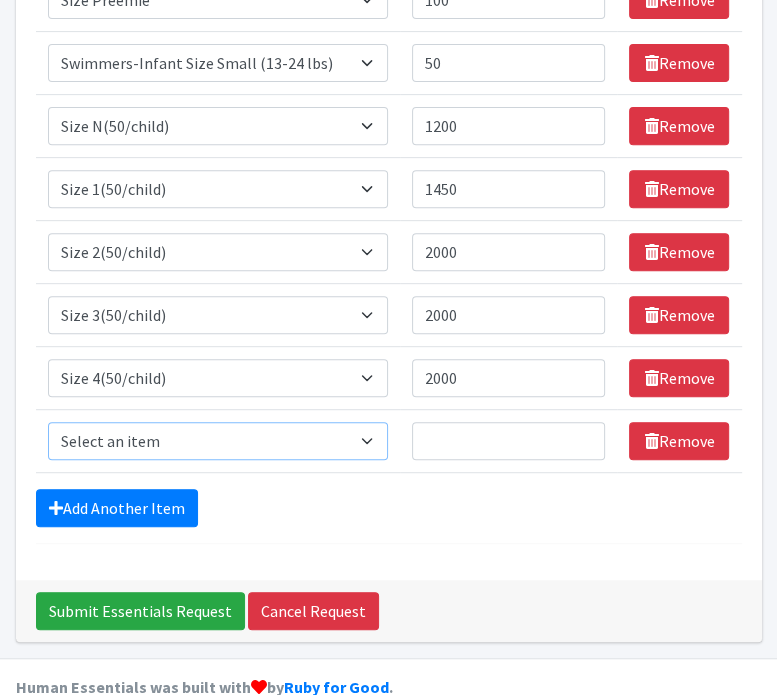 click on "Select an item
2T3T(30/child)
3T4T(30/child)
4T5T(30/child)
Cloth Diaper Kit (specify gender & size/age)
Cloth Diaper Mini Starter Kit (specify gender & size/age)
Native Conditioner, 16.5 oz. (1 case of 6 bottles)
Size 1(50/child)
Size 2(50/child)
Size 3(50/child)
Size 4(50/child)
Size 5(50/child)
Size 6(50/child)
Size N(50/child)
Size Preemie
Swimmers-Infant Size  Small (13-24 lbs)" at bounding box center [218, 441] 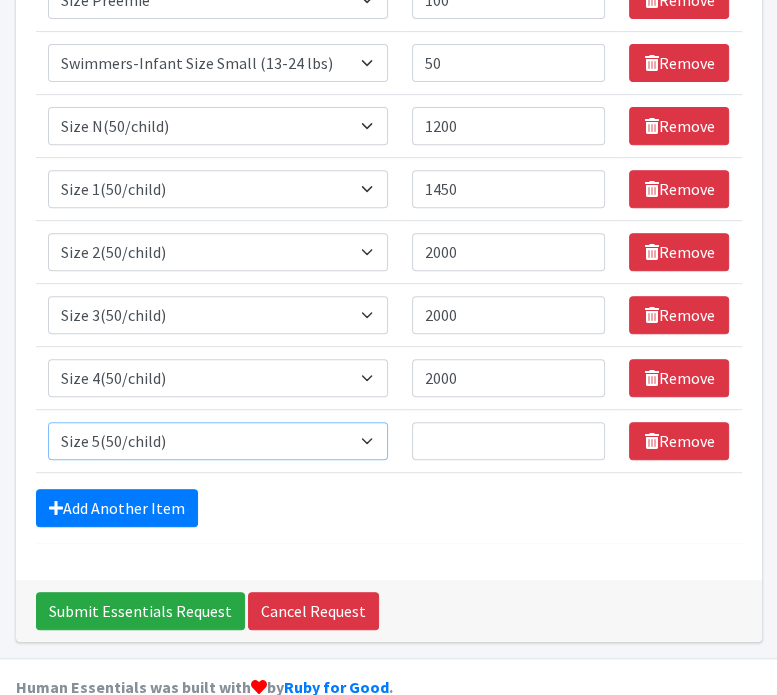 click on "Select an item
2T3T(30/child)
3T4T(30/child)
4T5T(30/child)
Cloth Diaper Kit (specify gender & size/age)
Cloth Diaper Mini Starter Kit (specify gender & size/age)
Native Conditioner, 16.5 oz. (1 case of 6 bottles)
Size 1(50/child)
Size 2(50/child)
Size 3(50/child)
Size 4(50/child)
Size 5(50/child)
Size 6(50/child)
Size N(50/child)
Size Preemie
Swimmers-Infant Size  Small (13-24 lbs)" at bounding box center [218, 441] 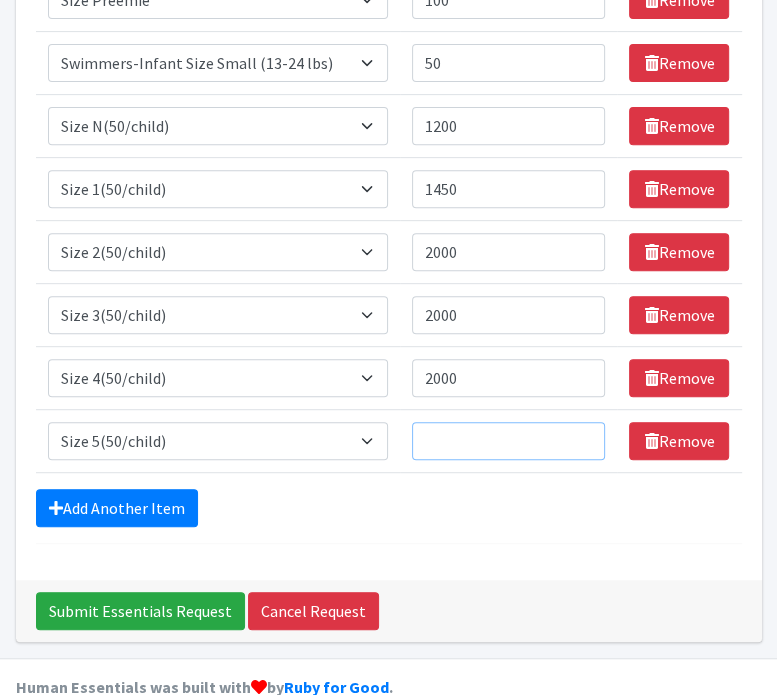 click on "Quantity" at bounding box center (508, 441) 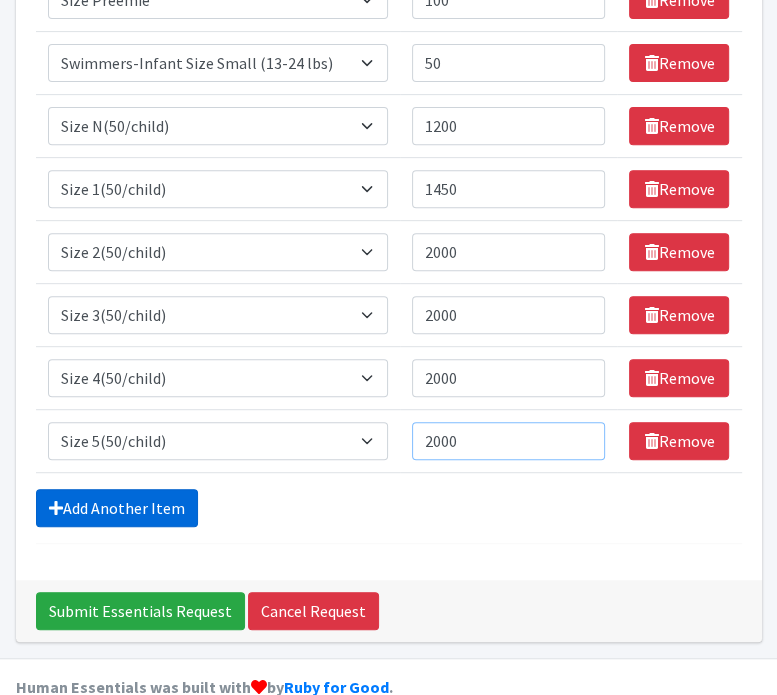 type on "2000" 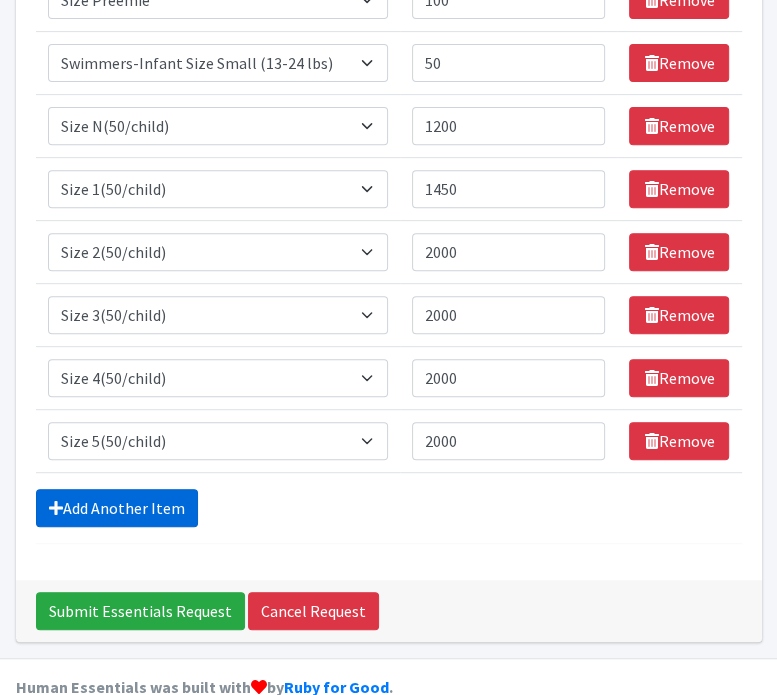 click on "Add Another Item" at bounding box center (117, 508) 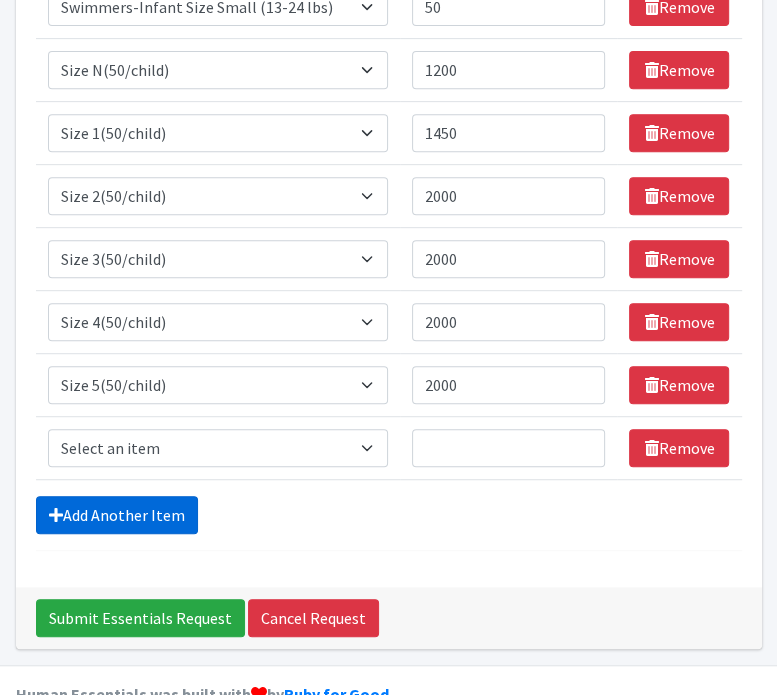 scroll, scrollTop: 438, scrollLeft: 0, axis: vertical 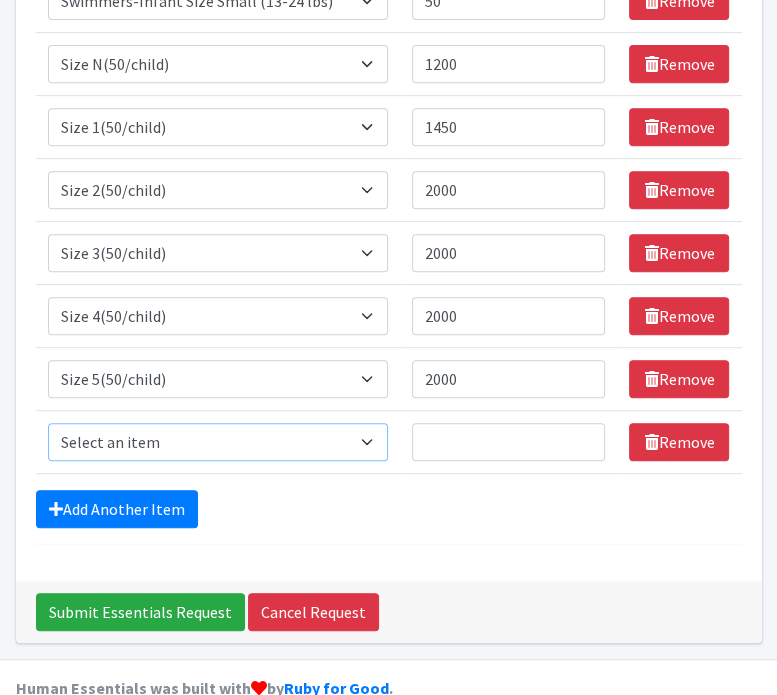 click on "Select an item
2T3T(30/child)
3T4T(30/child)
4T5T(30/child)
Cloth Diaper Kit (specify gender & size/age)
Cloth Diaper Mini Starter Kit (specify gender & size/age)
Native Conditioner, 16.5 oz. (1 case of 6 bottles)
Size 1(50/child)
Size 2(50/child)
Size 3(50/child)
Size 4(50/child)
Size 5(50/child)
Size 6(50/child)
Size N(50/child)
Size Preemie
Swimmers-Infant Size  Small (13-24 lbs)" at bounding box center [218, 442] 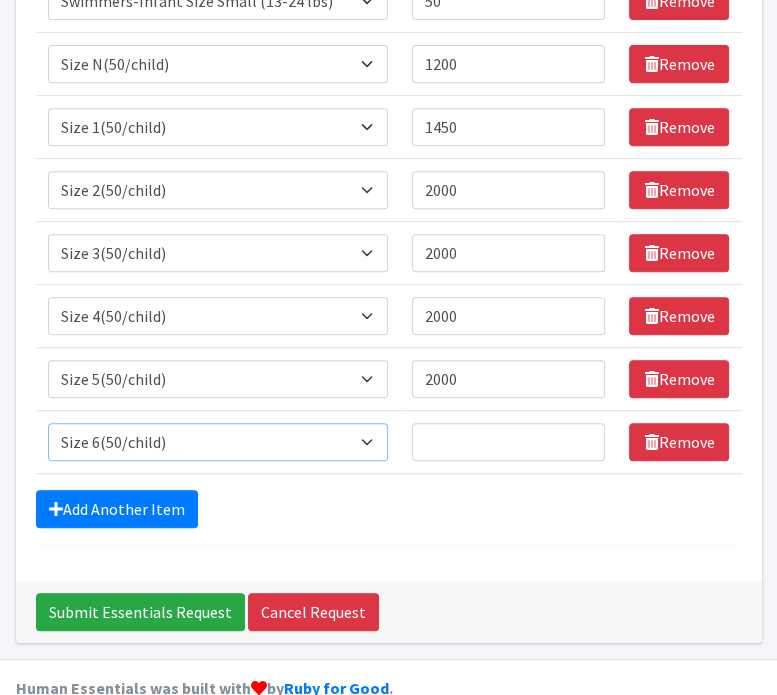 click on "Select an item
2T3T(30/child)
3T4T(30/child)
4T5T(30/child)
Cloth Diaper Kit (specify gender & size/age)
Cloth Diaper Mini Starter Kit (specify gender & size/age)
Native Conditioner, 16.5 oz. (1 case of 6 bottles)
Size 1(50/child)
Size 2(50/child)
Size 3(50/child)
Size 4(50/child)
Size 5(50/child)
Size 6(50/child)
Size N(50/child)
Size Preemie
Swimmers-Infant Size  Small (13-24 lbs)" at bounding box center (218, 442) 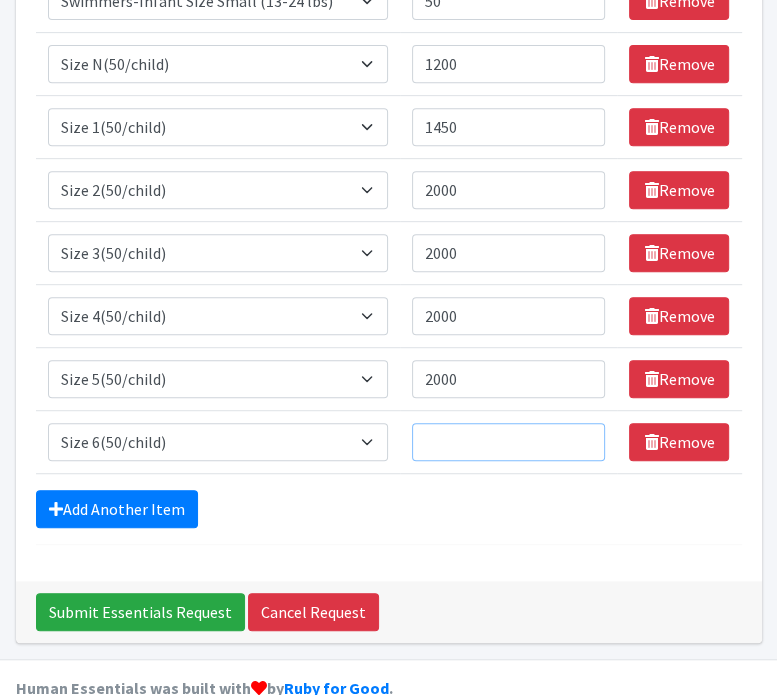 click on "Quantity" at bounding box center [508, 442] 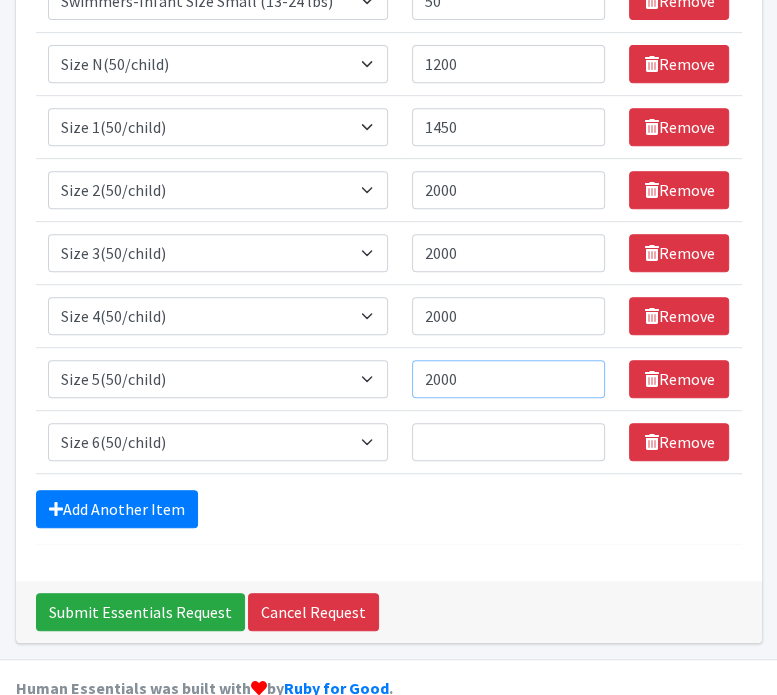click on "2000" at bounding box center [508, 379] 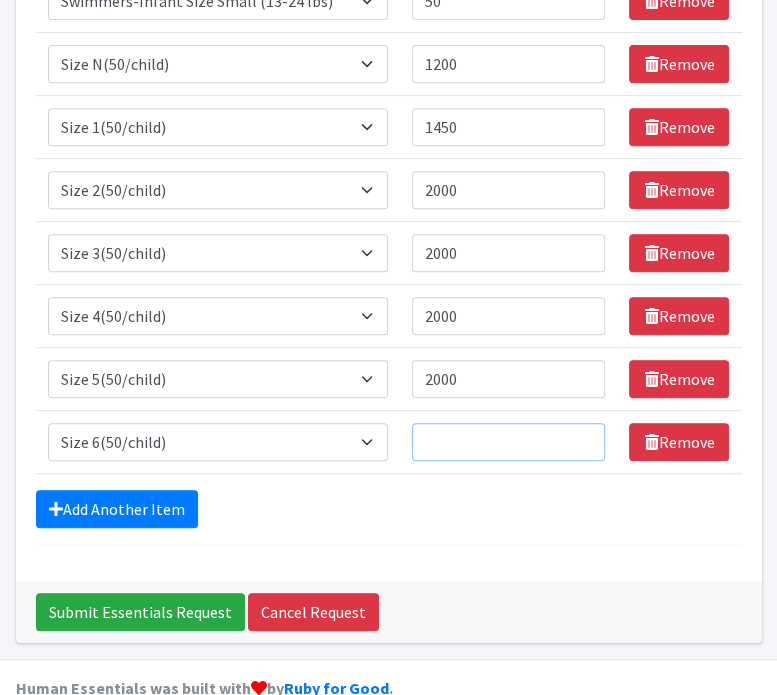 click on "Quantity" at bounding box center (508, 442) 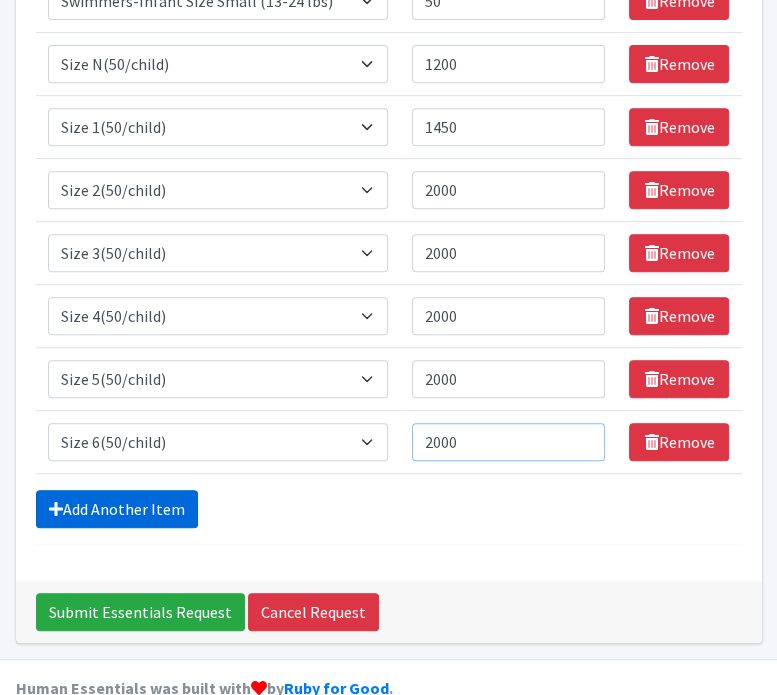 type on "2000" 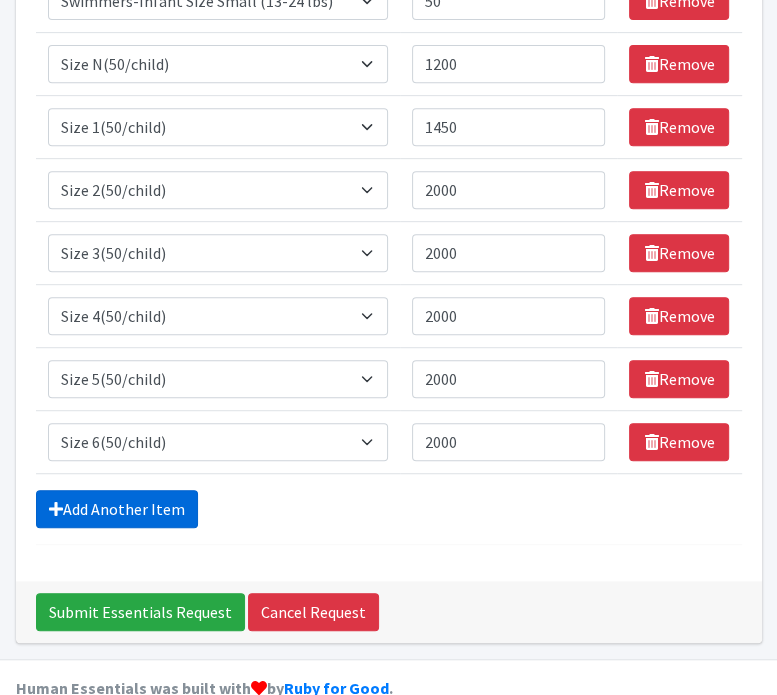 click on "Add Another Item" at bounding box center [117, 509] 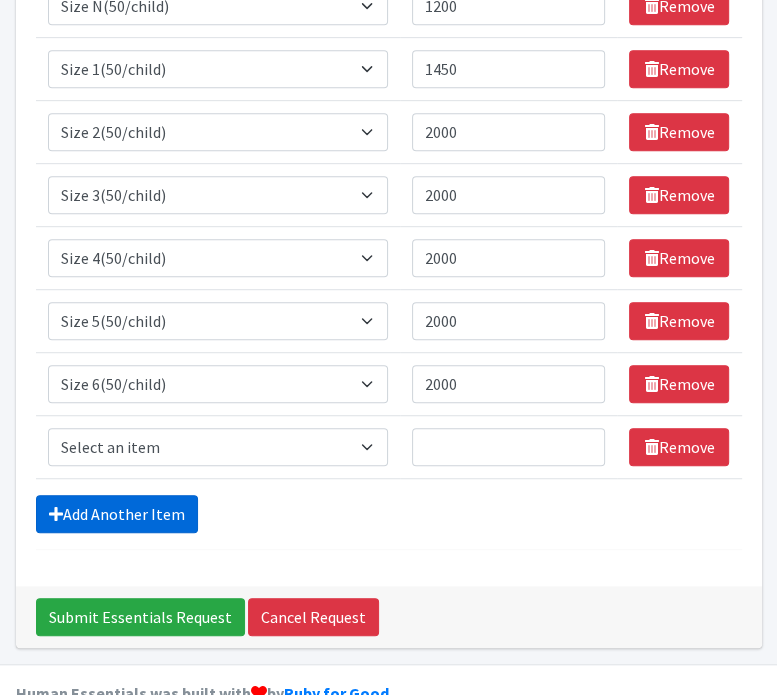 scroll, scrollTop: 501, scrollLeft: 0, axis: vertical 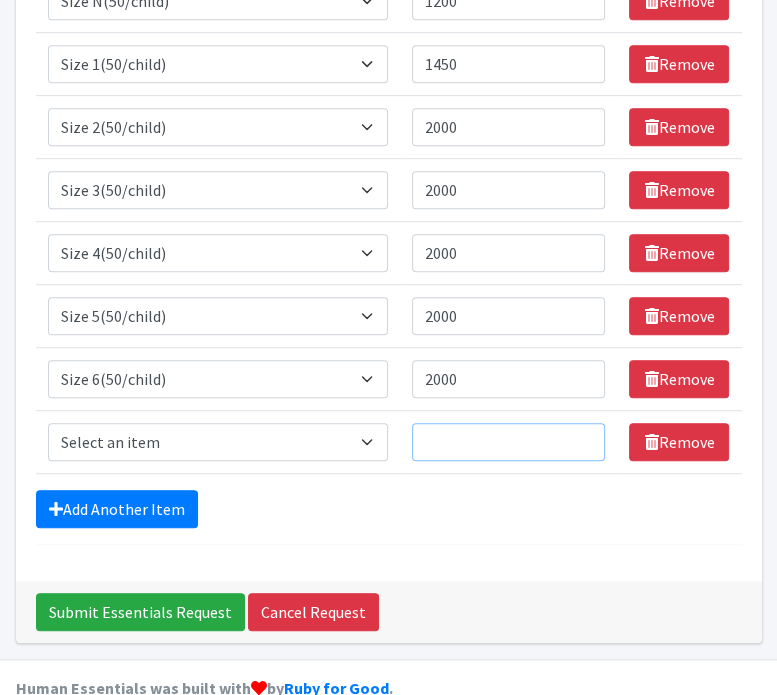 click on "Quantity" at bounding box center (508, 442) 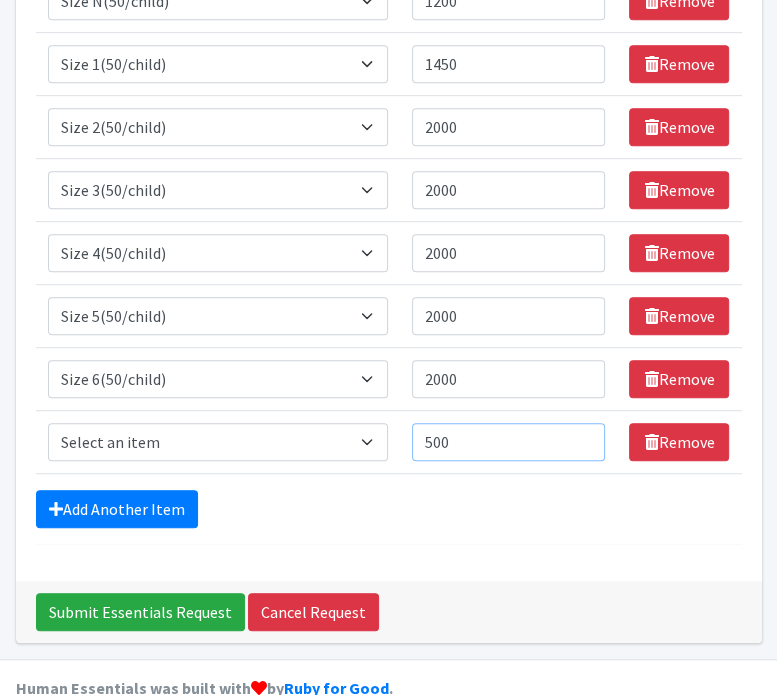 type on "500" 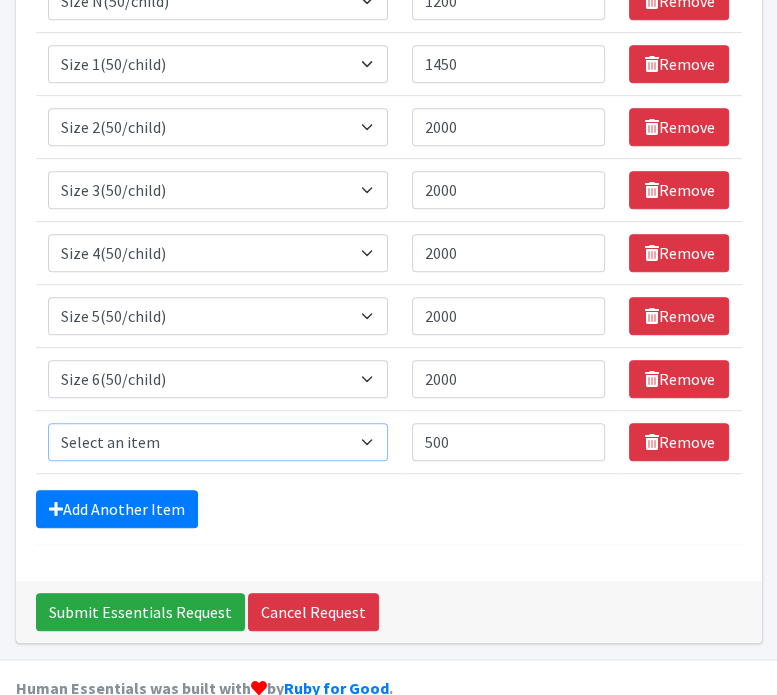 click on "Select an item
2T3T(30/child)
3T4T(30/child)
4T5T(30/child)
Cloth Diaper Kit (specify gender & size/age)
Cloth Diaper Mini Starter Kit (specify gender & size/age)
Native Conditioner, 16.5 oz. (1 case of 6 bottles)
Size 1(50/child)
Size 2(50/child)
Size 3(50/child)
Size 4(50/child)
Size 5(50/child)
Size 6(50/child)
Size N(50/child)
Size Preemie
Swimmers-Infant Size  Small (13-24 lbs)" at bounding box center [218, 442] 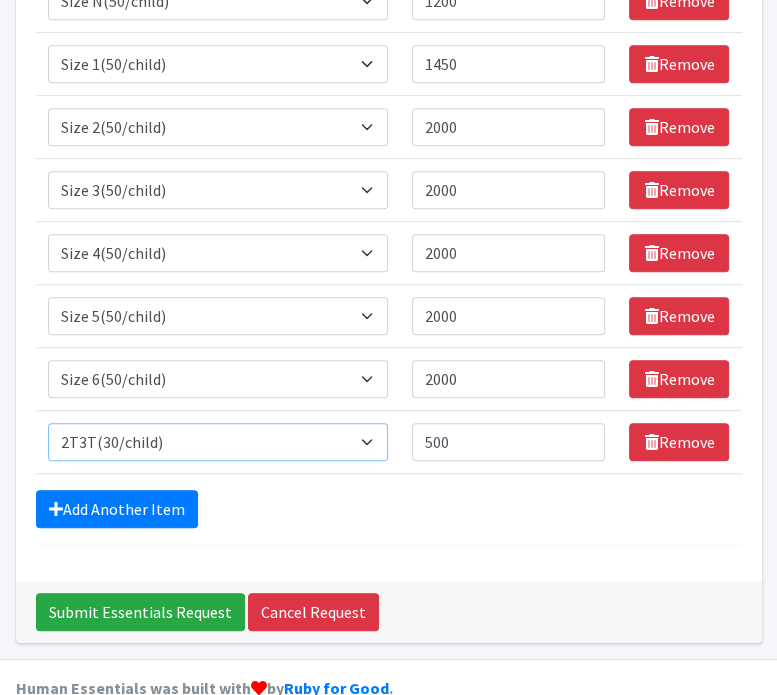click on "Select an item
2T3T(30/child)
3T4T(30/child)
4T5T(30/child)
Cloth Diaper Kit (specify gender & size/age)
Cloth Diaper Mini Starter Kit (specify gender & size/age)
Native Conditioner, 16.5 oz. (1 case of 6 bottles)
Size 1(50/child)
Size 2(50/child)
Size 3(50/child)
Size 4(50/child)
Size 5(50/child)
Size 6(50/child)
Size N(50/child)
Size Preemie
Swimmers-Infant Size  Small (13-24 lbs)" at bounding box center (218, 442) 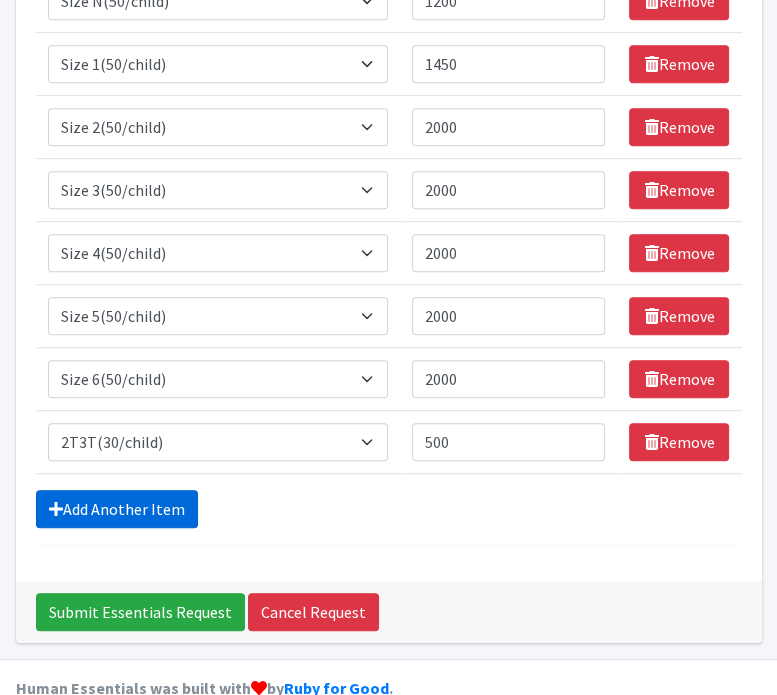 click on "Add Another Item" at bounding box center (117, 509) 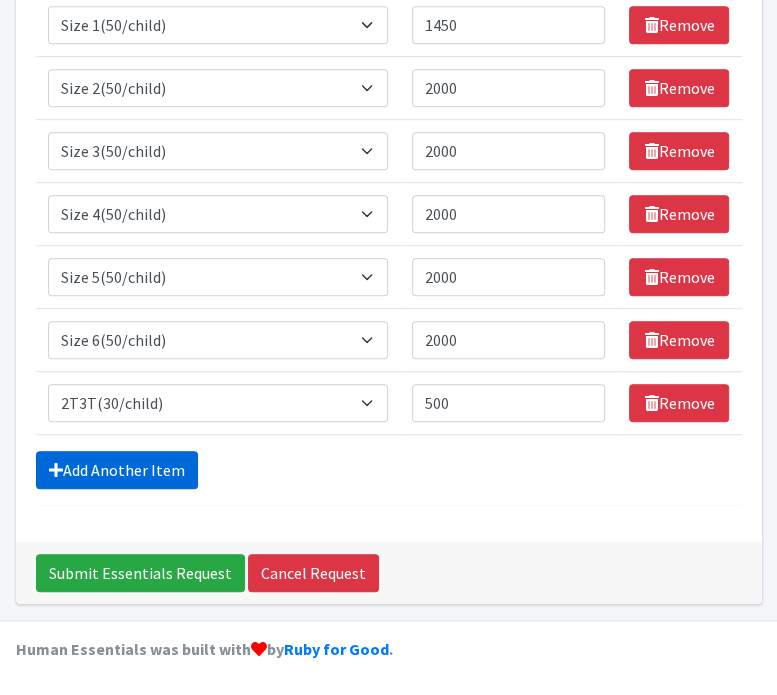 scroll, scrollTop: 564, scrollLeft: 0, axis: vertical 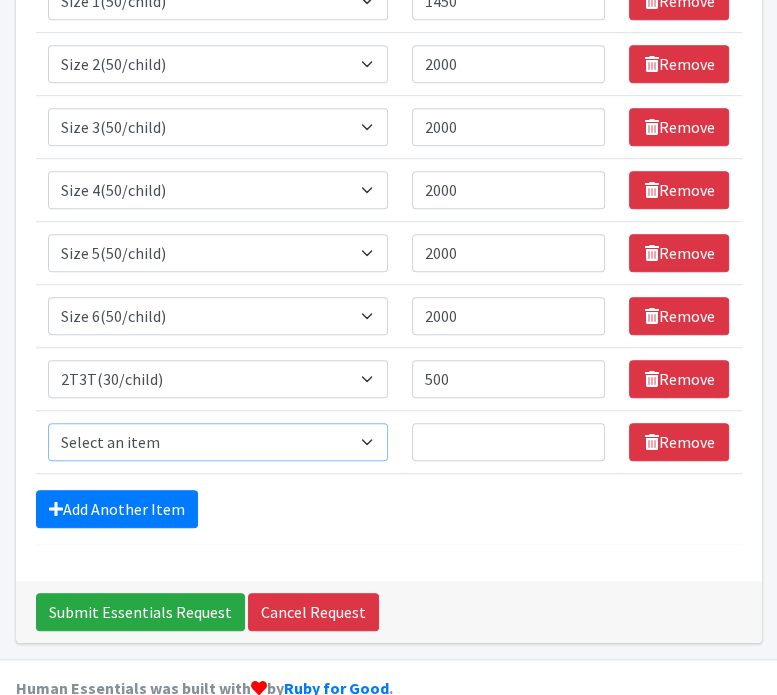 click on "Select an item
2T3T(30/child)
3T4T(30/child)
4T5T(30/child)
Cloth Diaper Kit (specify gender & size/age)
Cloth Diaper Mini Starter Kit (specify gender & size/age)
Native Conditioner, 16.5 oz. (1 case of 6 bottles)
Size 1(50/child)
Size 2(50/child)
Size 3(50/child)
Size 4(50/child)
Size 5(50/child)
Size 6(50/child)
Size N(50/child)
Size Preemie
Swimmers-Infant Size  Small (13-24 lbs)" at bounding box center [218, 442] 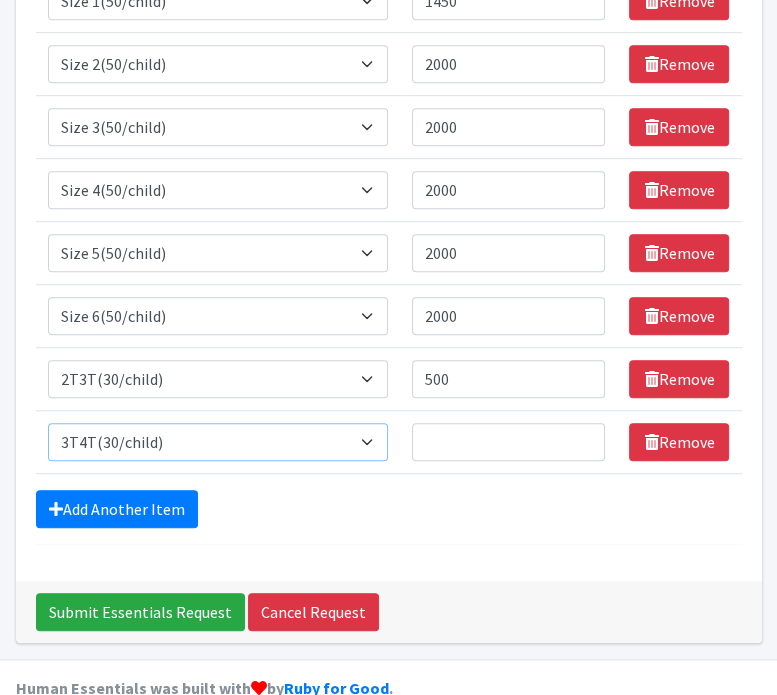 click on "Select an item
2T3T(30/child)
3T4T(30/child)
4T5T(30/child)
Cloth Diaper Kit (specify gender & size/age)
Cloth Diaper Mini Starter Kit (specify gender & size/age)
Native Conditioner, 16.5 oz. (1 case of 6 bottles)
Size 1(50/child)
Size 2(50/child)
Size 3(50/child)
Size 4(50/child)
Size 5(50/child)
Size 6(50/child)
Size N(50/child)
Size Preemie
Swimmers-Infant Size  Small (13-24 lbs)" at bounding box center (218, 442) 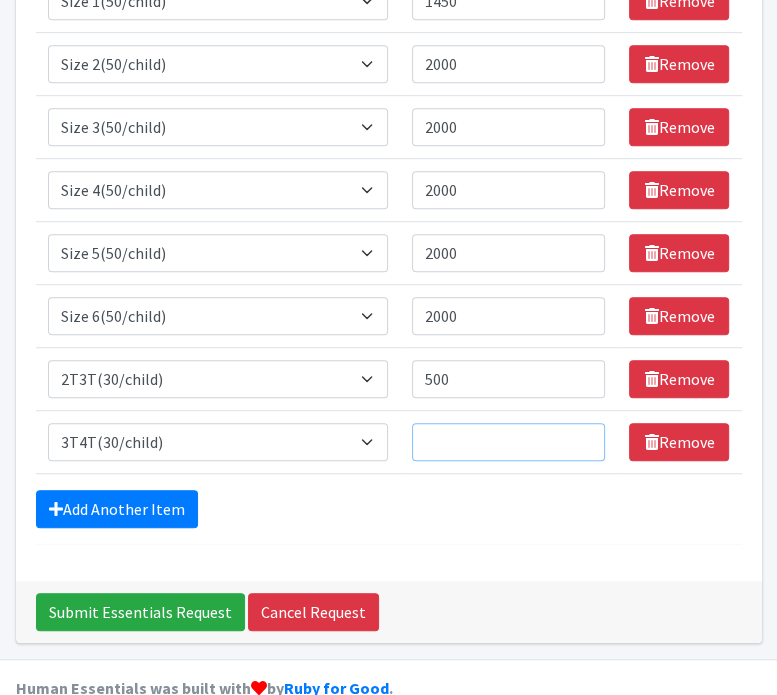 click on "Quantity" at bounding box center [508, 442] 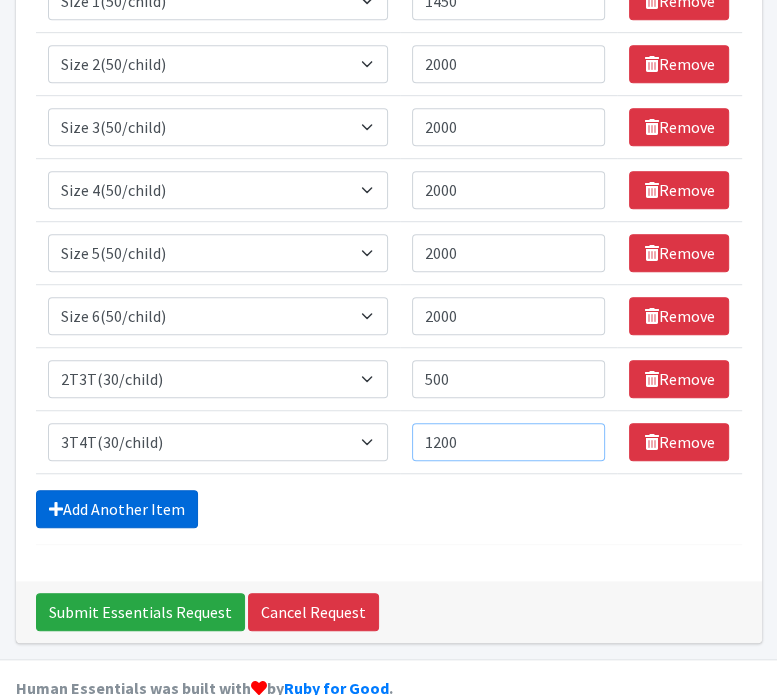 type on "1200" 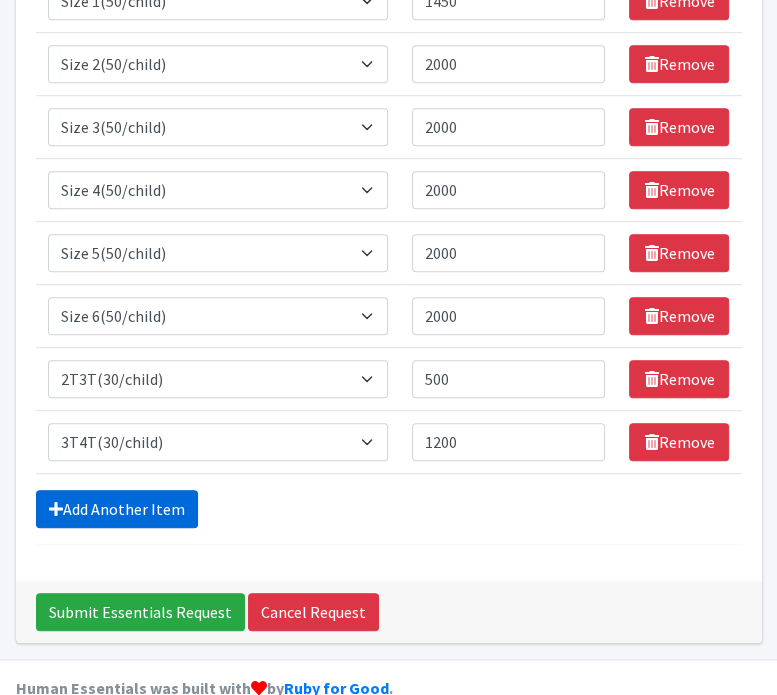 click on "Add Another Item" at bounding box center [117, 509] 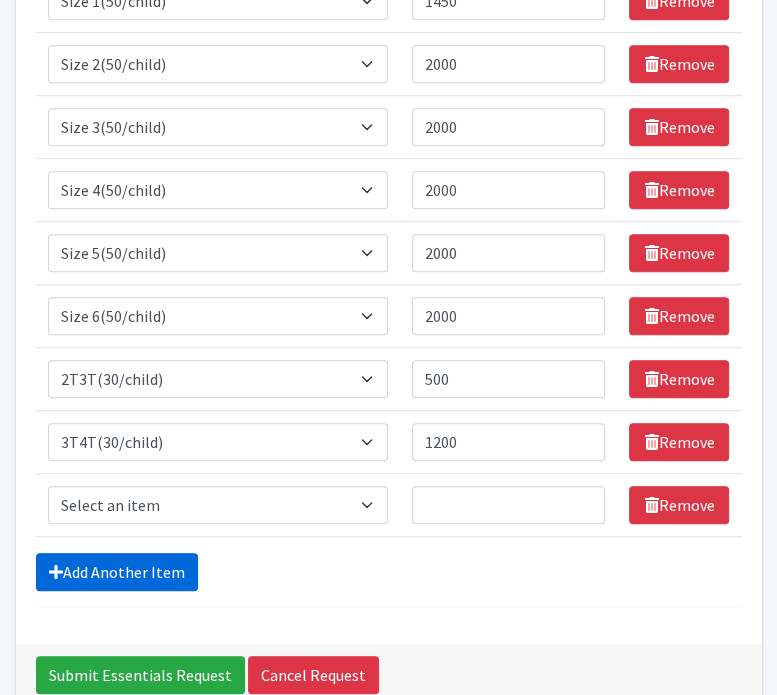 scroll, scrollTop: 627, scrollLeft: 0, axis: vertical 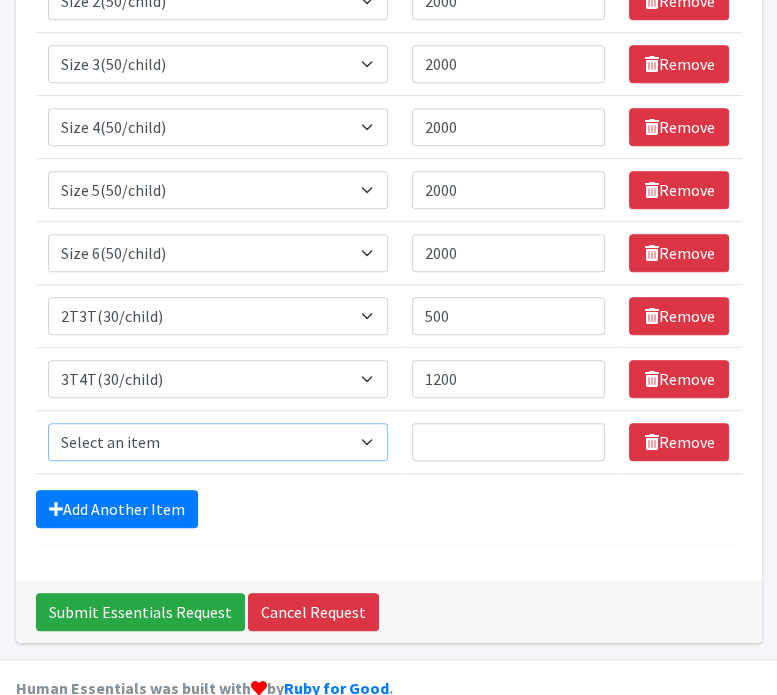 click on "Select an item
2T3T(30/child)
3T4T(30/child)
4T5T(30/child)
Cloth Diaper Kit (specify gender & size/age)
Cloth Diaper Mini Starter Kit (specify gender & size/age)
Native Conditioner, 16.5 oz. (1 case of 6 bottles)
Size 1(50/child)
Size 2(50/child)
Size 3(50/child)
Size 4(50/child)
Size 5(50/child)
Size 6(50/child)
Size N(50/child)
Size Preemie
Swimmers-Infant Size  Small (13-24 lbs)" at bounding box center [218, 442] 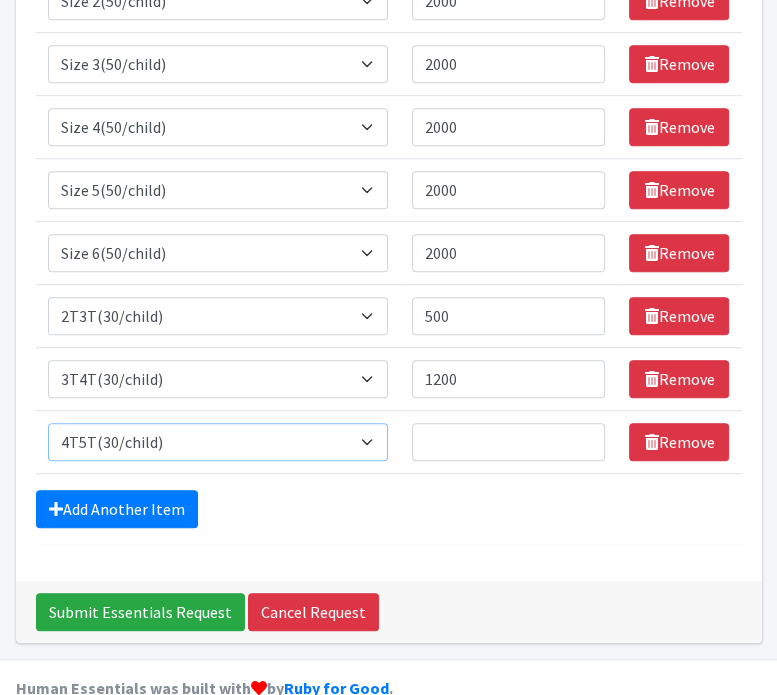 click on "Select an item
2T3T(30/child)
3T4T(30/child)
4T5T(30/child)
Cloth Diaper Kit (specify gender & size/age)
Cloth Diaper Mini Starter Kit (specify gender & size/age)
Native Conditioner, 16.5 oz. (1 case of 6 bottles)
Size 1(50/child)
Size 2(50/child)
Size 3(50/child)
Size 4(50/child)
Size 5(50/child)
Size 6(50/child)
Size N(50/child)
Size Preemie
Swimmers-Infant Size  Small (13-24 lbs)" at bounding box center [218, 442] 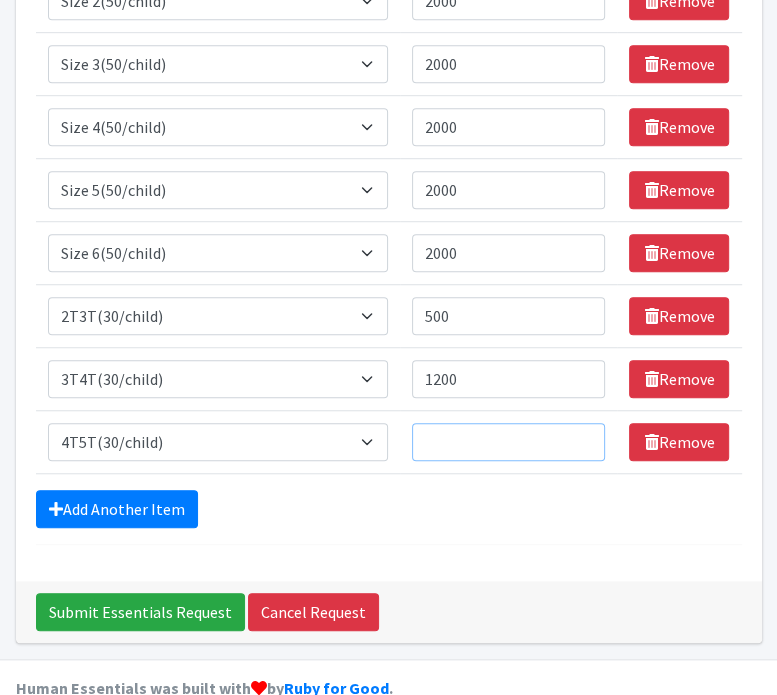 click on "Quantity" at bounding box center (508, 442) 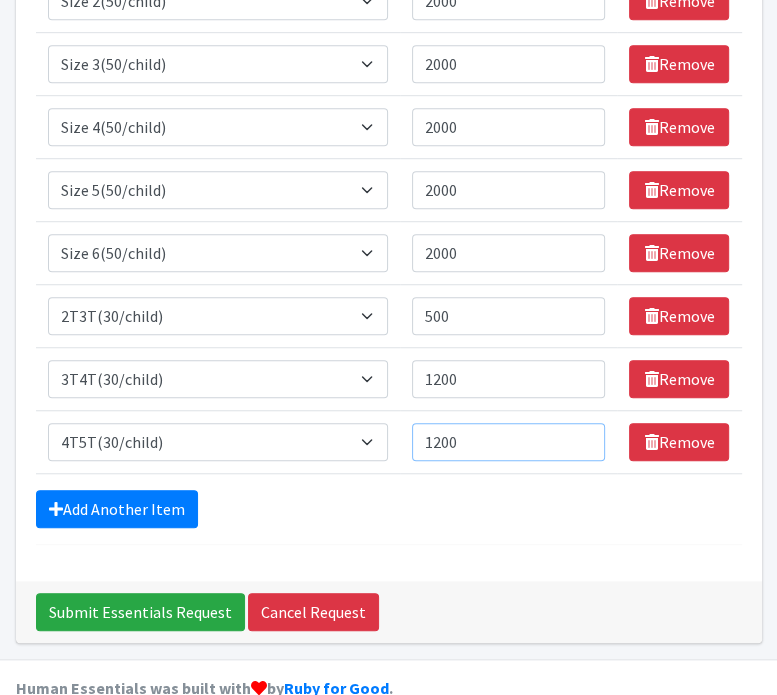 type on "1200" 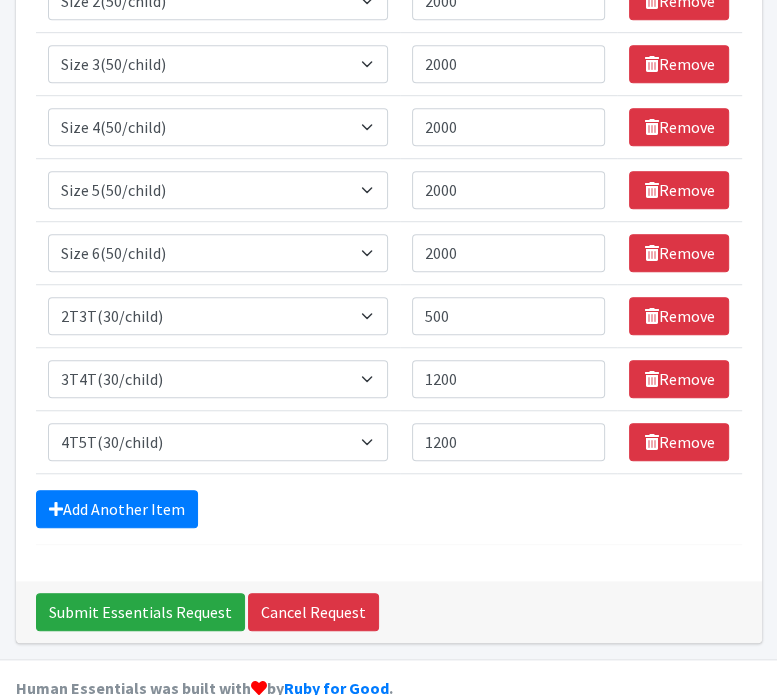 click on "Comments: We would take any size swimmers you have
Item Requested
Quantity
Item Requested
Select an item
2T3T(30/child)
3T4T(30/child)
4T5T(30/child)
Cloth Diaper Kit (specify gender & size/age)
Cloth Diaper Mini Starter Kit (specify gender & size/age)
Native Conditioner, 16.5 oz. (1 case of 6 bottles)
Size 1(50/child)
Size 2(50/child)
Size 3(50/child)
Size 4(50/child)
Size 5(50/child)
Size 6(50/child)
Size N(50/child)
Size Preemie
Swimmers-Infant Size  Small (13-24 lbs)
Quantity
100
Remove
Item Requested
Select an item
2T3T(30/child)
3T4T(30/child)
4T5T(30/child)
Cloth Diaper Kit (specify gender & size/age)
Size 1(50/child)
Size 2(50/child)" at bounding box center [389, 51] 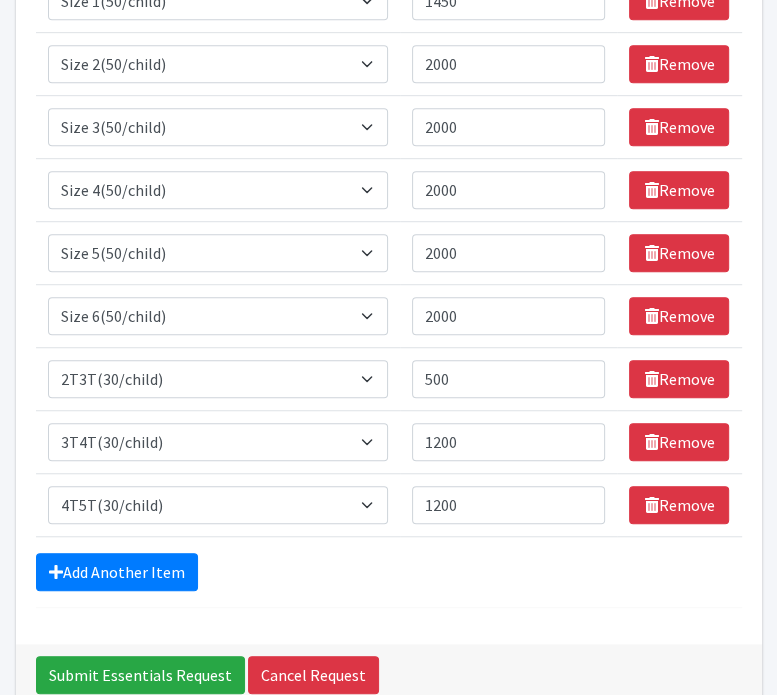 scroll, scrollTop: 627, scrollLeft: 0, axis: vertical 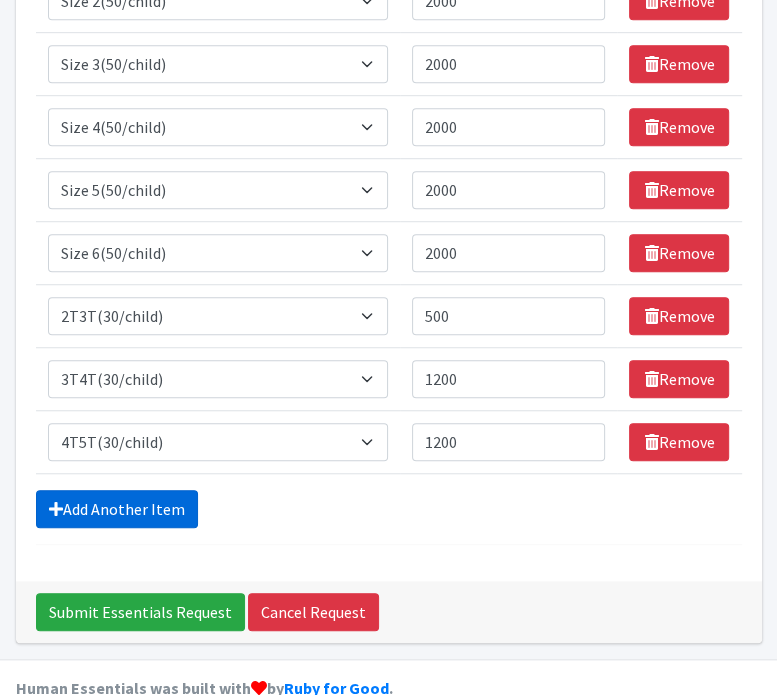 click on "Add Another Item" at bounding box center (117, 509) 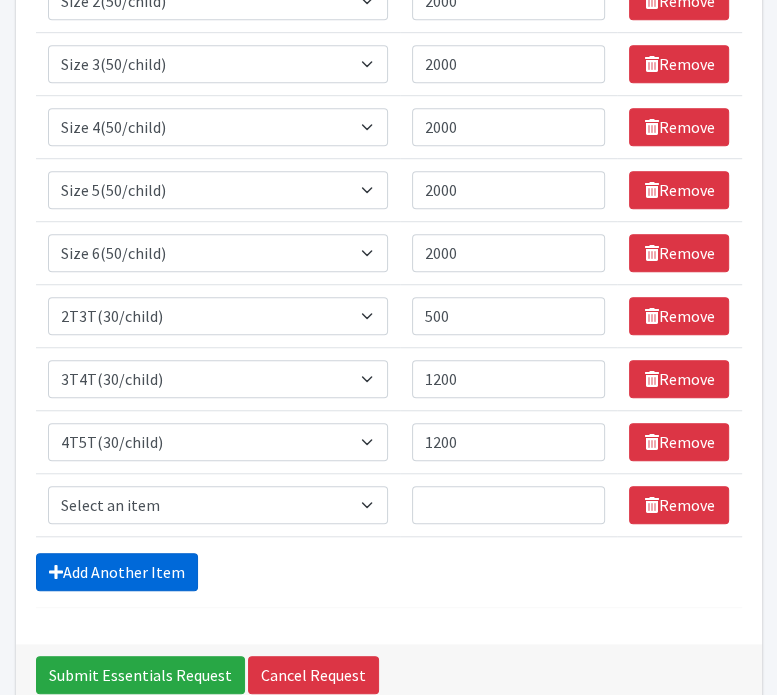 scroll, scrollTop: 689, scrollLeft: 0, axis: vertical 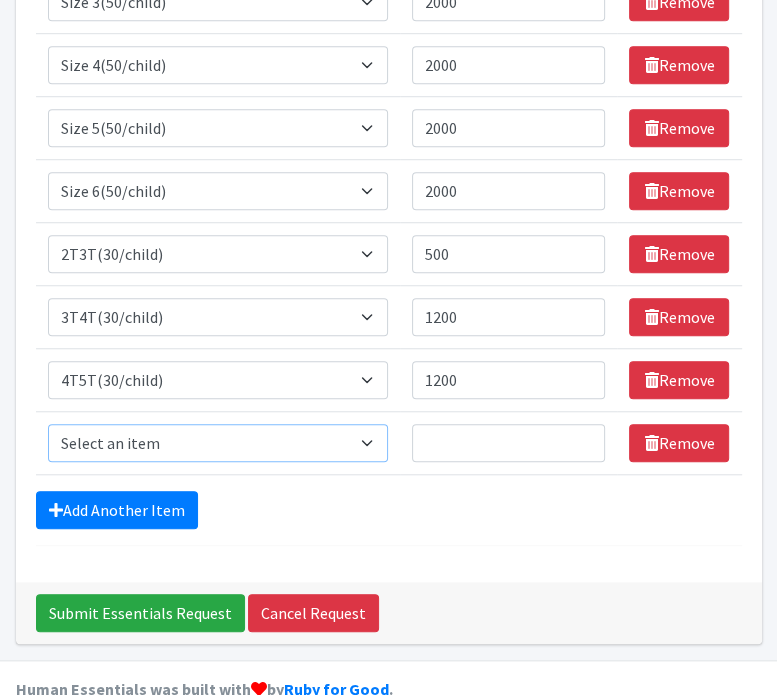click on "Select an item
2T3T(30/child)
3T4T(30/child)
4T5T(30/child)
Cloth Diaper Kit (specify gender & size/age)
Cloth Diaper Mini Starter Kit (specify gender & size/age)
Native Conditioner, 16.5 oz. (1 case of 6 bottles)
Size 1(50/child)
Size 2(50/child)
Size 3(50/child)
Size 4(50/child)
Size 5(50/child)
Size 6(50/child)
Size N(50/child)
Size Preemie
Swimmers-Infant Size  Small (13-24 lbs)" at bounding box center (218, 443) 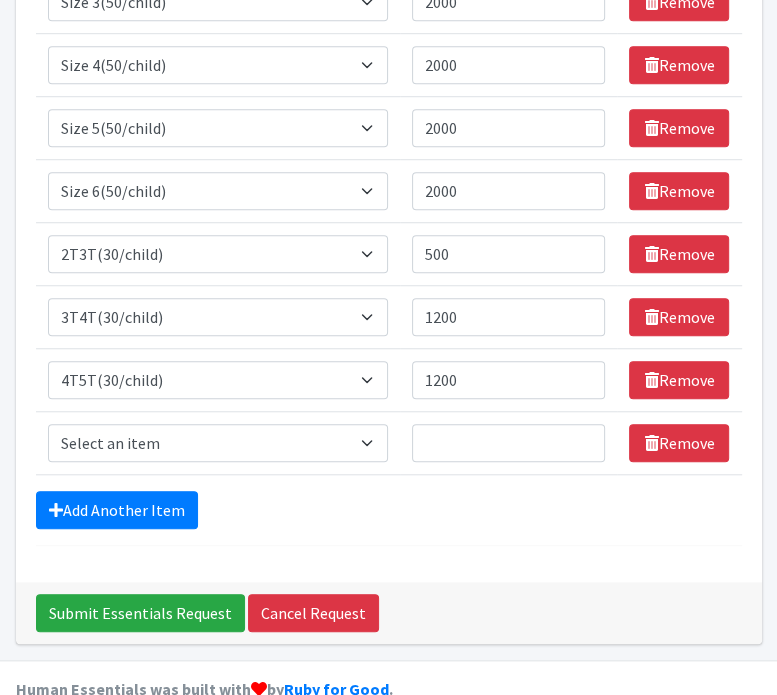 click on "Comments: We would take any size swimmers you have
Item Requested
Quantity
Item Requested
Select an item
2T3T(30/child)
3T4T(30/child)
4T5T(30/child)
Cloth Diaper Kit (specify gender & size/age)
Cloth Diaper Mini Starter Kit (specify gender & size/age)
Native Conditioner, 16.5 oz. (1 case of 6 bottles)
Size 1(50/child)
Size 2(50/child)
Size 3(50/child)
Size 4(50/child)
Size 5(50/child)
Size 6(50/child)
Size N(50/child)
Size Preemie
Swimmers-Infant Size  Small (13-24 lbs)
Quantity
100
Remove
Item Requested
Select an item
2T3T(30/child)
3T4T(30/child)
4T5T(30/child)
Cloth Diaper Kit (specify gender & size/age)
Size 1(50/child)
Size 2(50/child)" at bounding box center [389, 20] 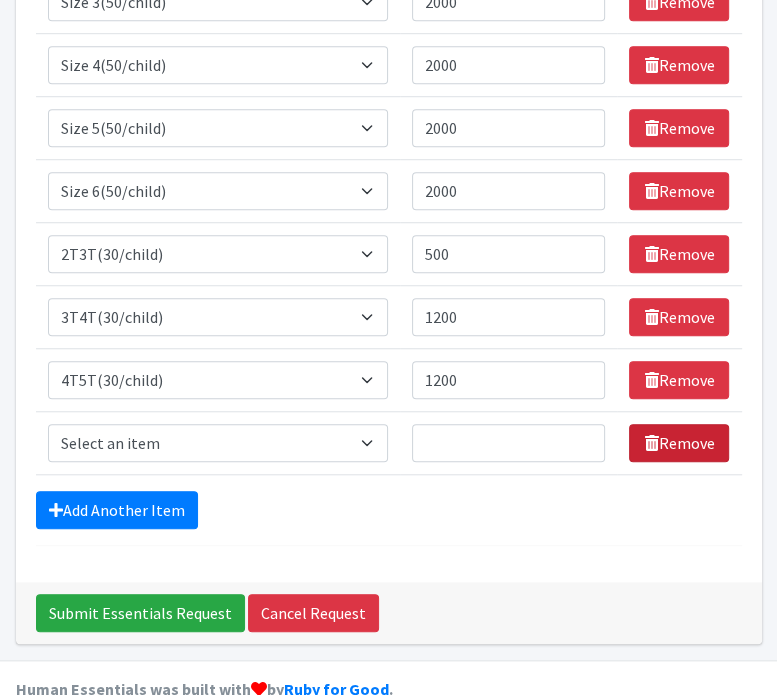 click on "Remove" at bounding box center [679, 443] 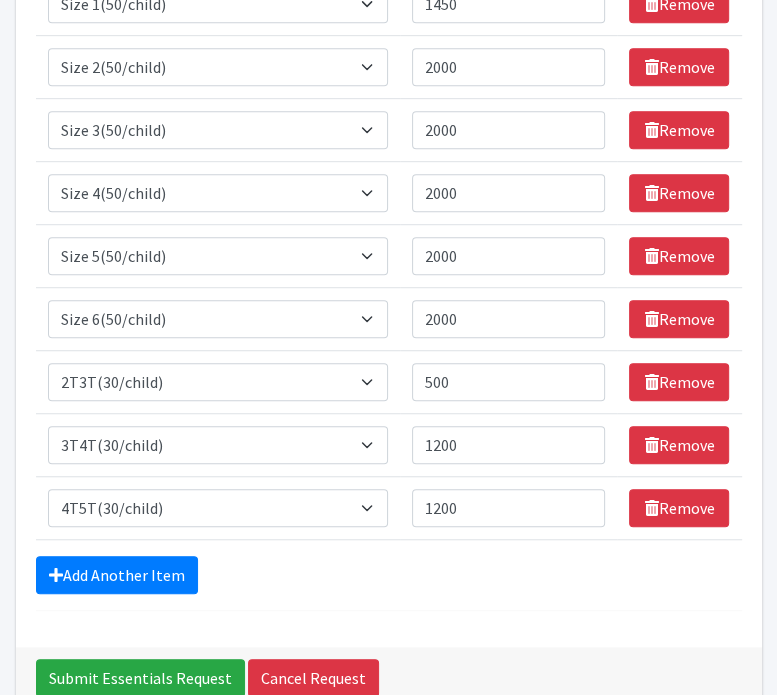 scroll, scrollTop: 527, scrollLeft: 0, axis: vertical 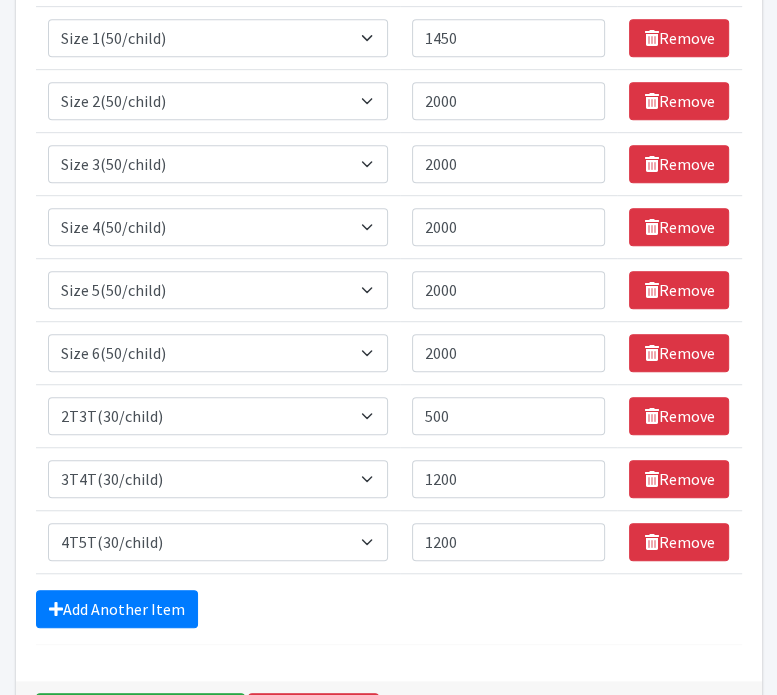 click on "Add Another Item" at bounding box center [389, 609] 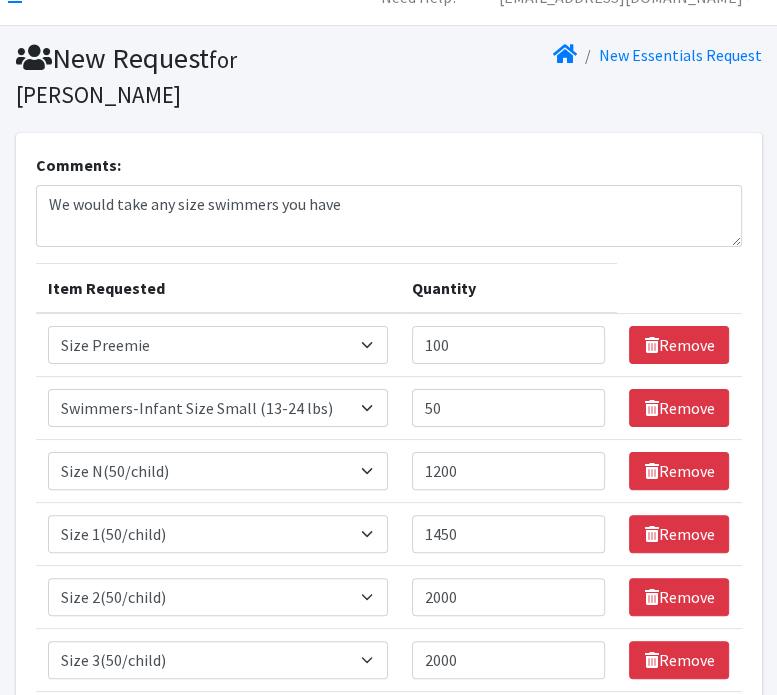 scroll, scrollTop: 27, scrollLeft: 0, axis: vertical 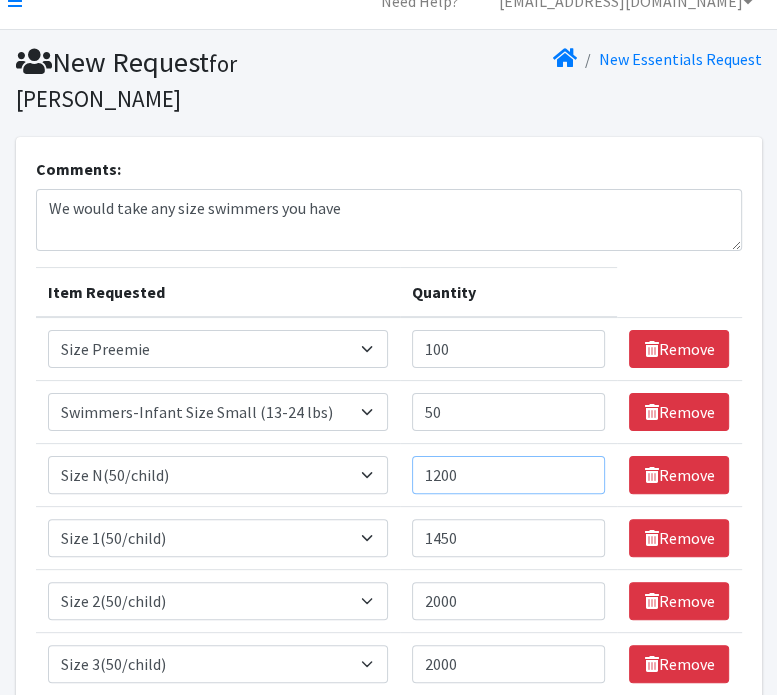 click on "1200" at bounding box center (508, 475) 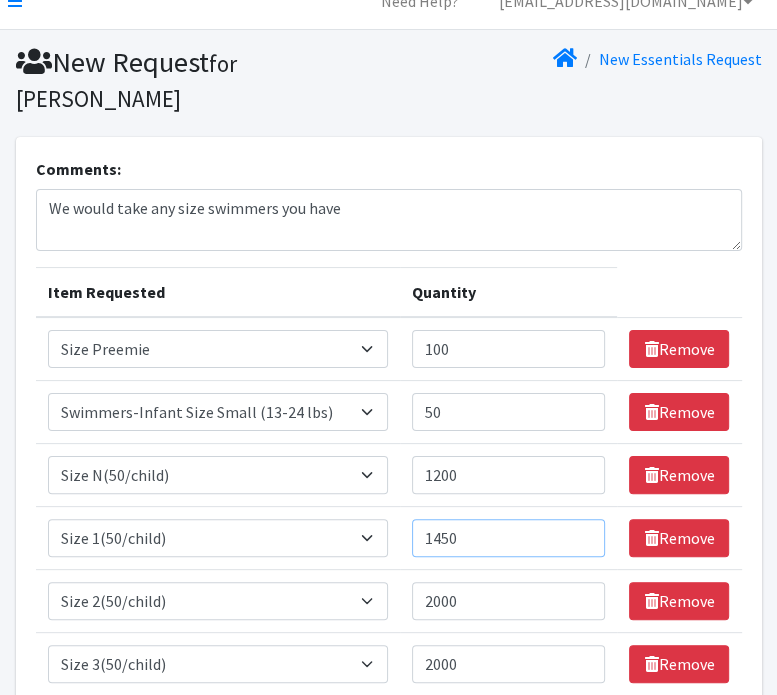 click on "1450" at bounding box center (508, 538) 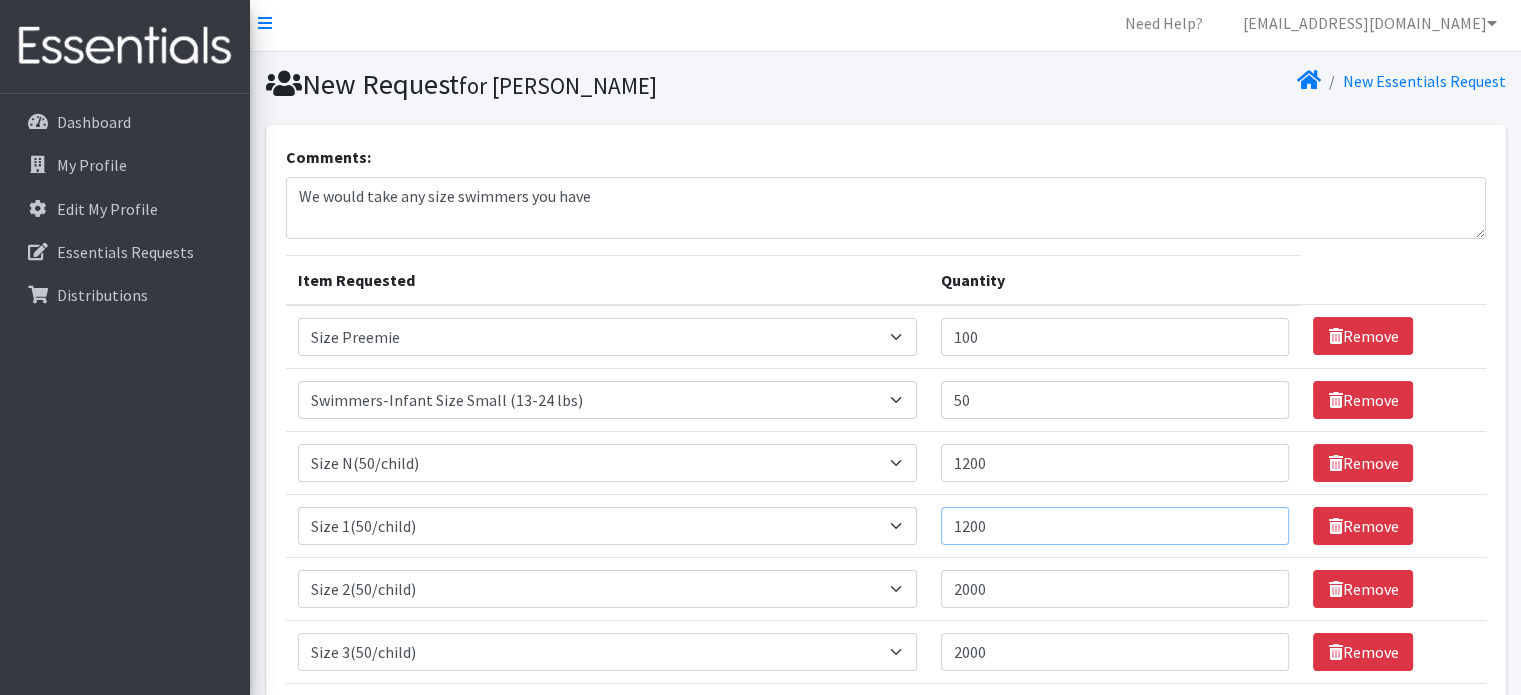 scroll, scrollTop: 0, scrollLeft: 0, axis: both 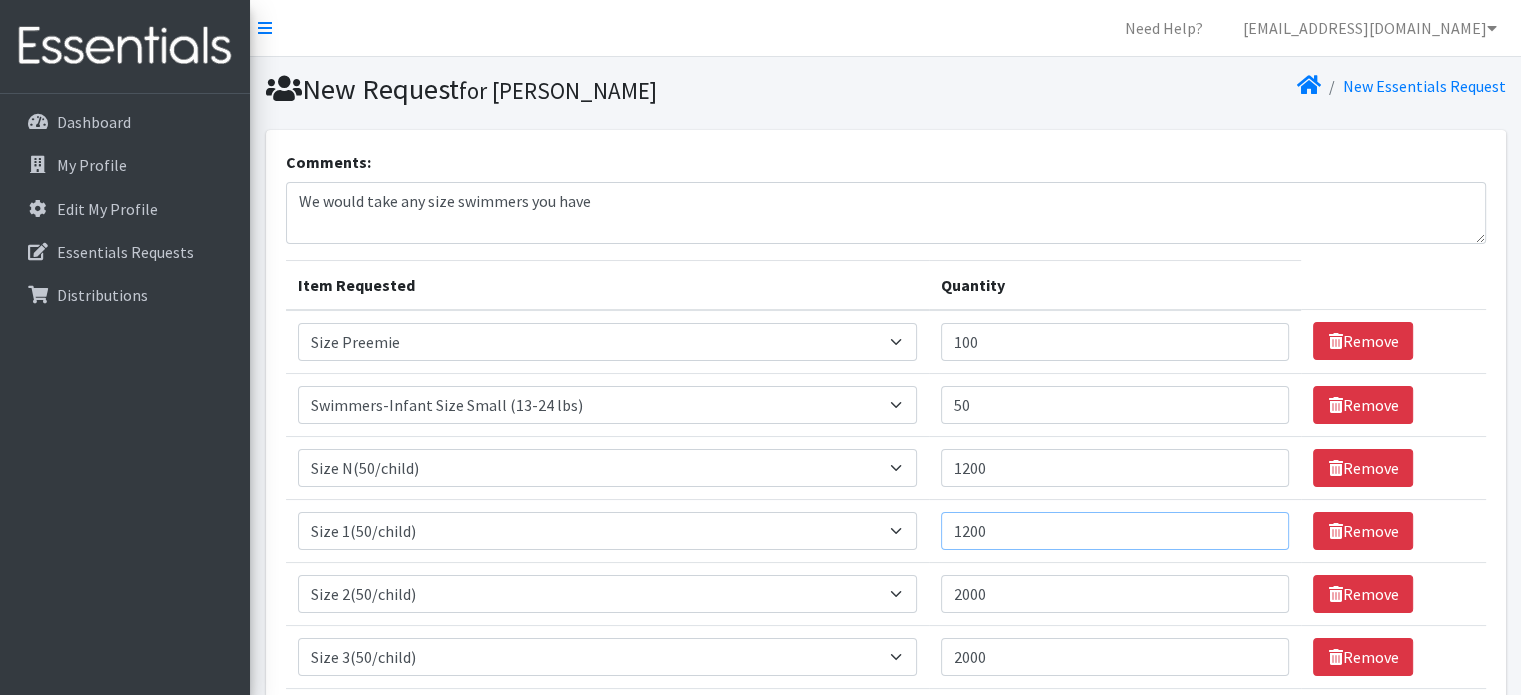 type on "1200" 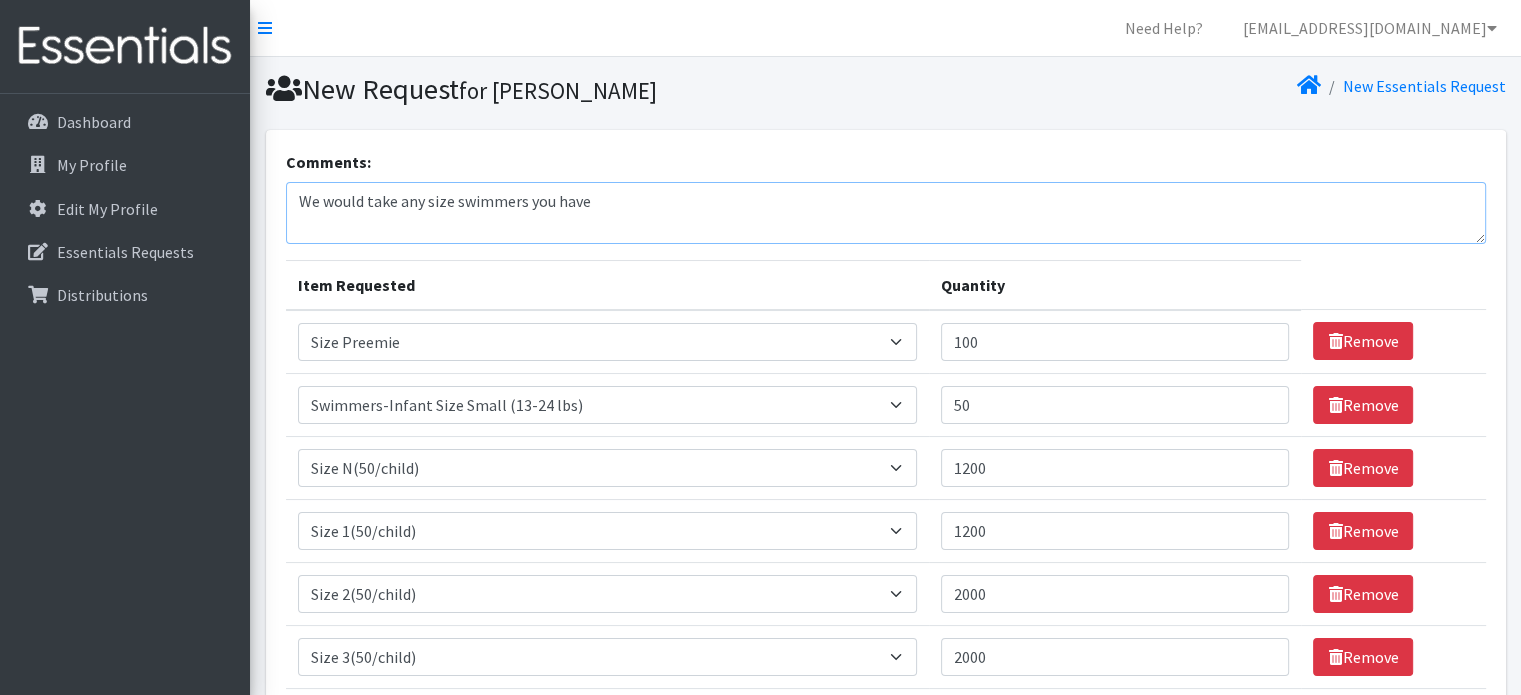 click on "We would take any size swimmers you have" at bounding box center [886, 213] 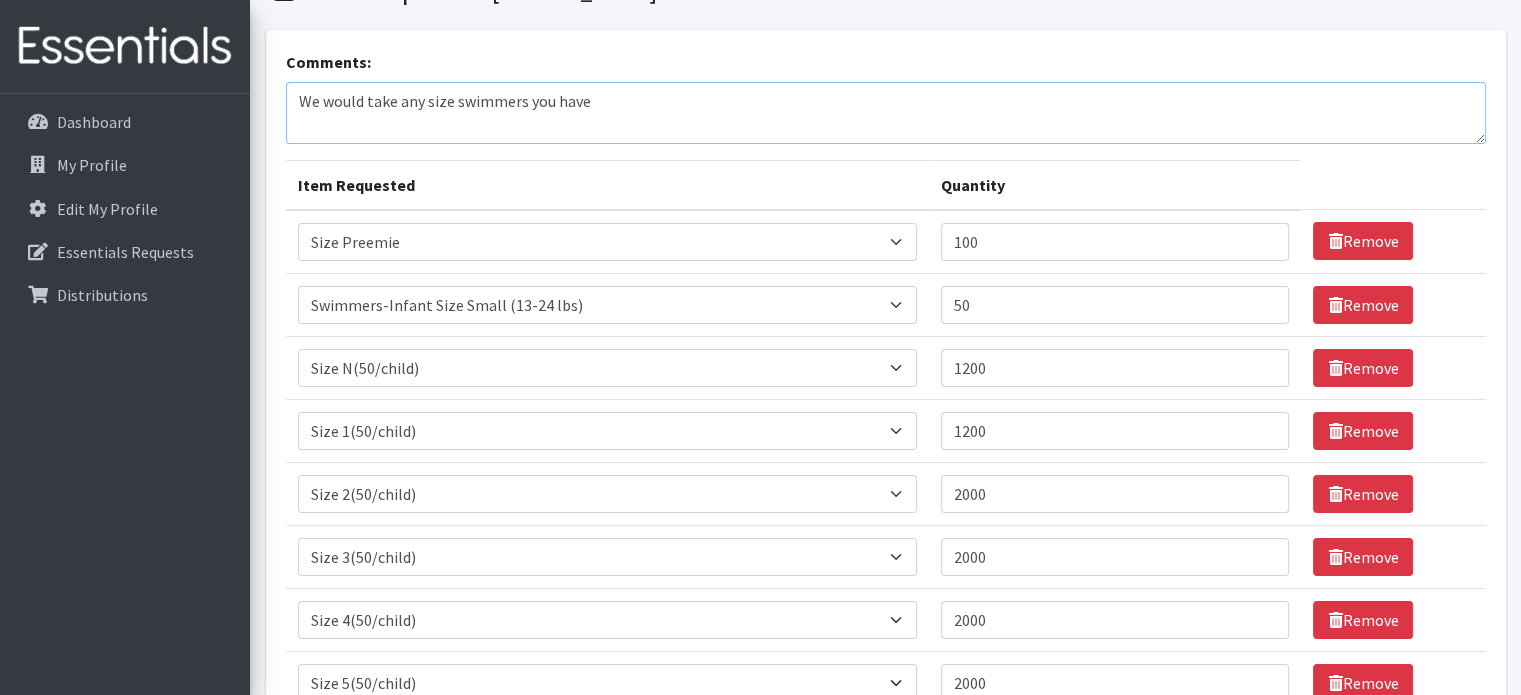 scroll, scrollTop: 200, scrollLeft: 0, axis: vertical 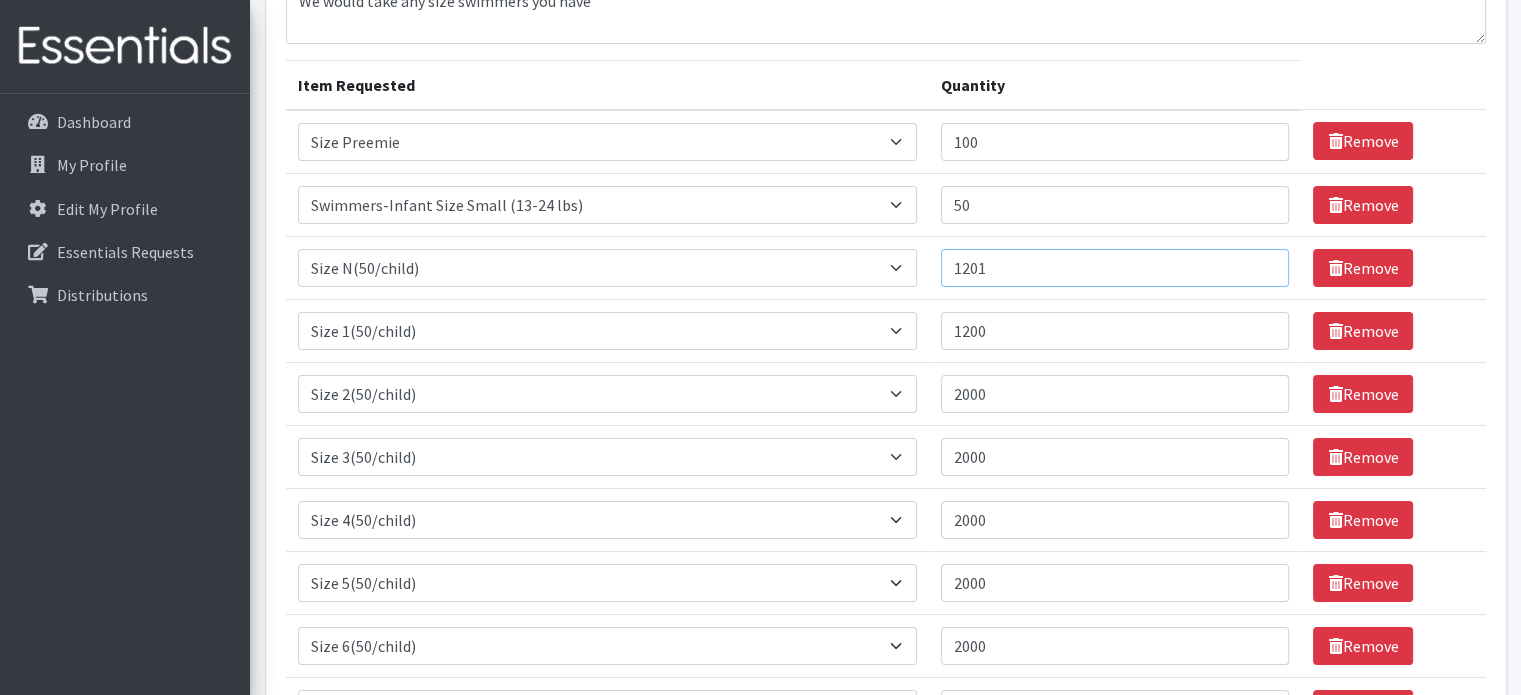 click on "1201" at bounding box center [1115, 268] 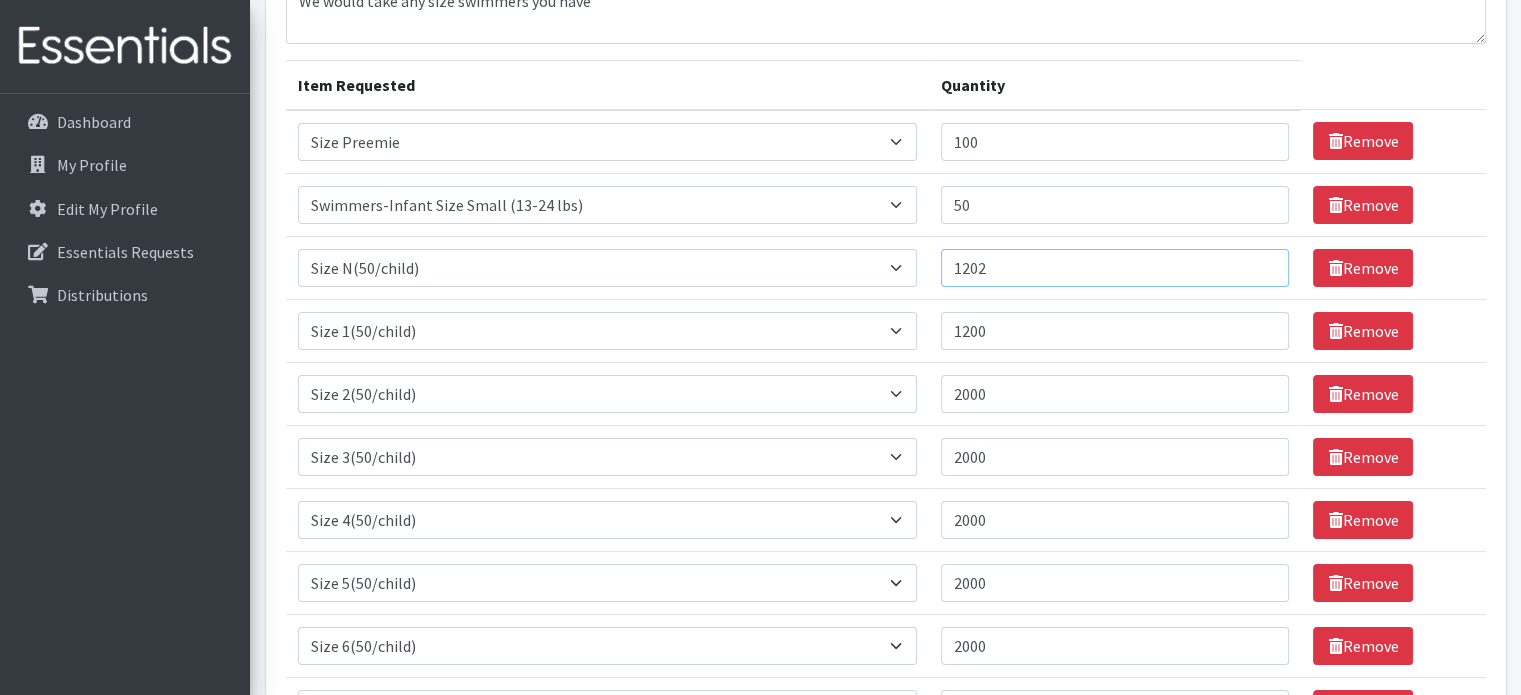 click on "1202" at bounding box center (1115, 268) 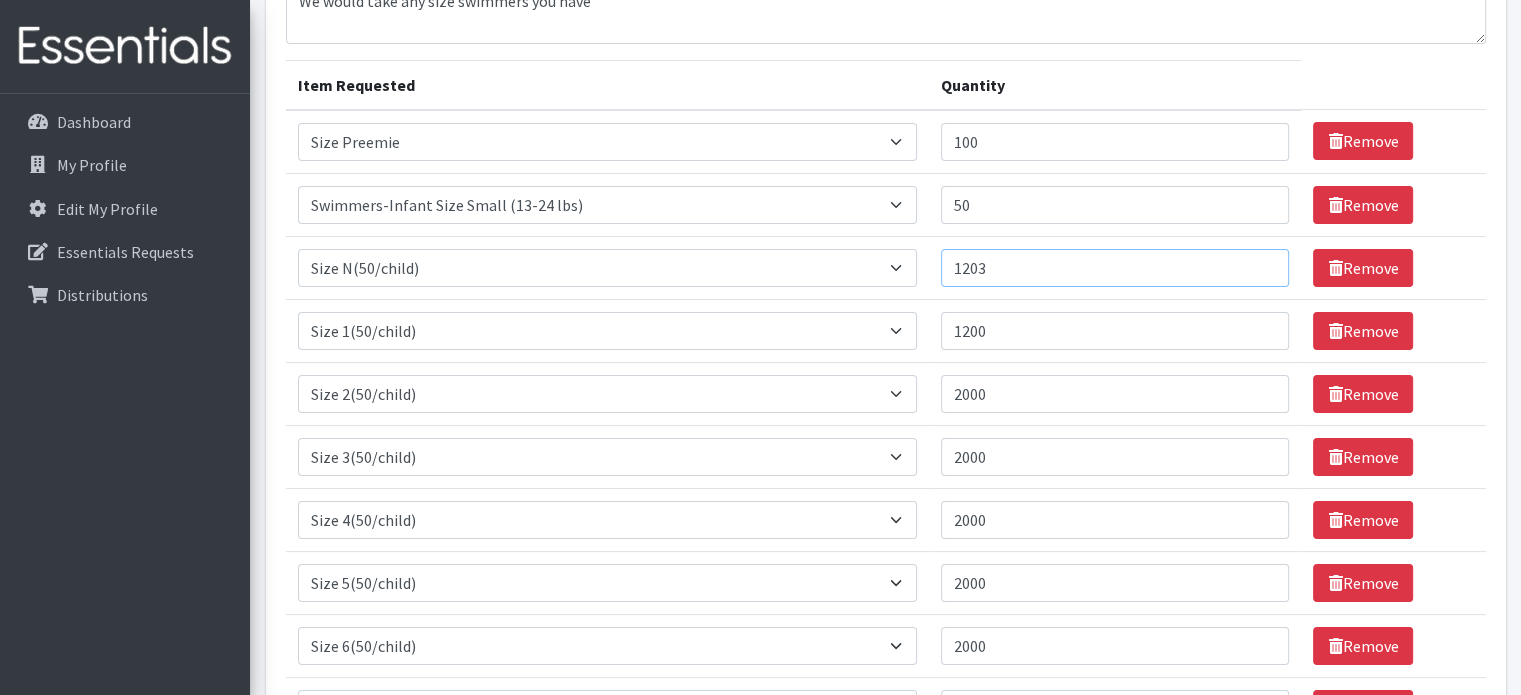 click on "1203" at bounding box center (1115, 268) 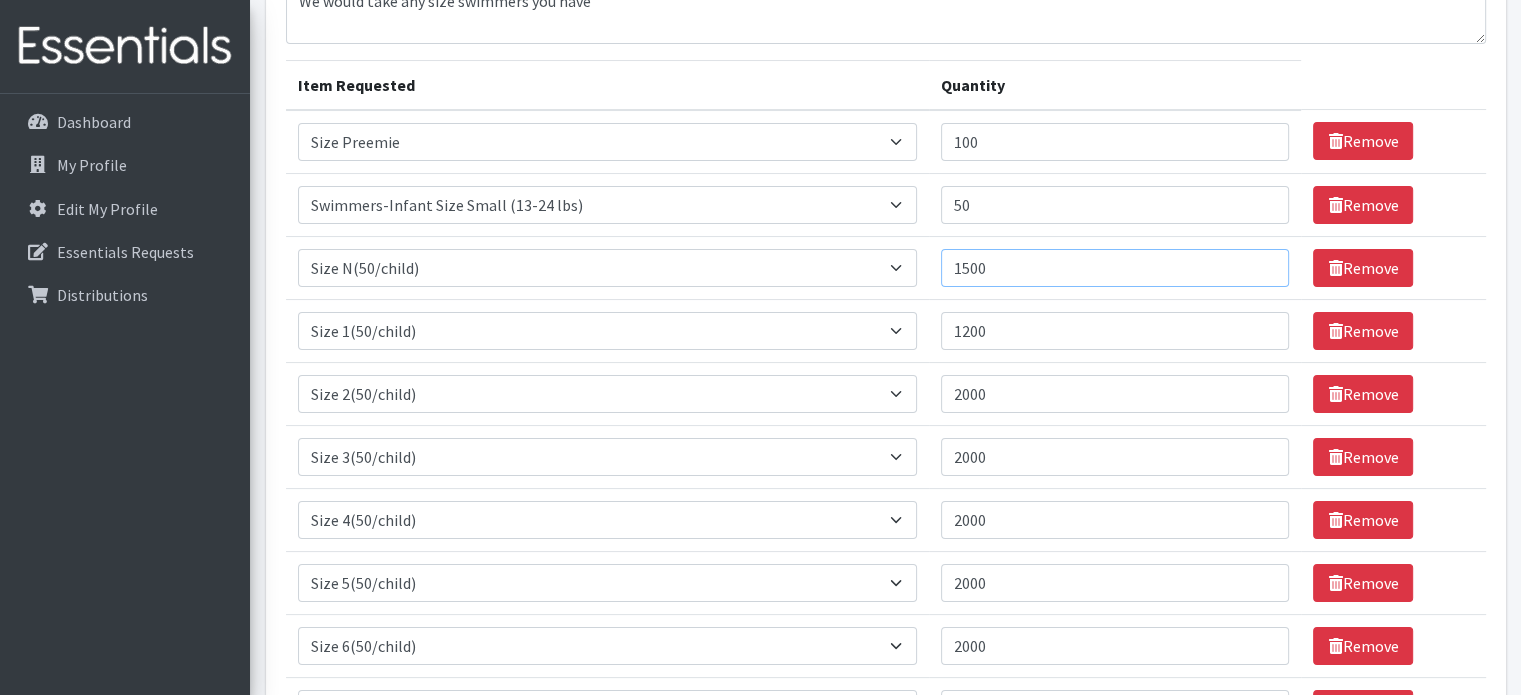 type on "1500" 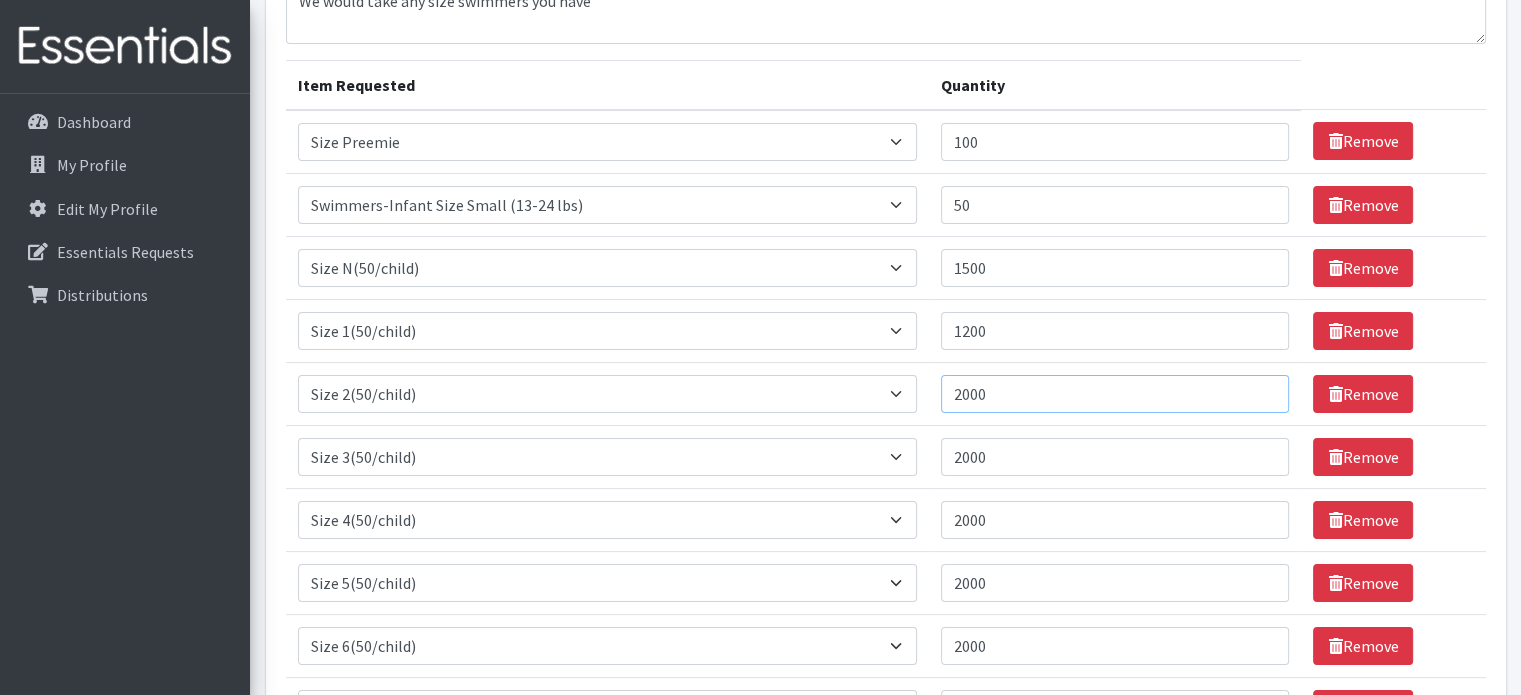 click on "2000" at bounding box center (1115, 394) 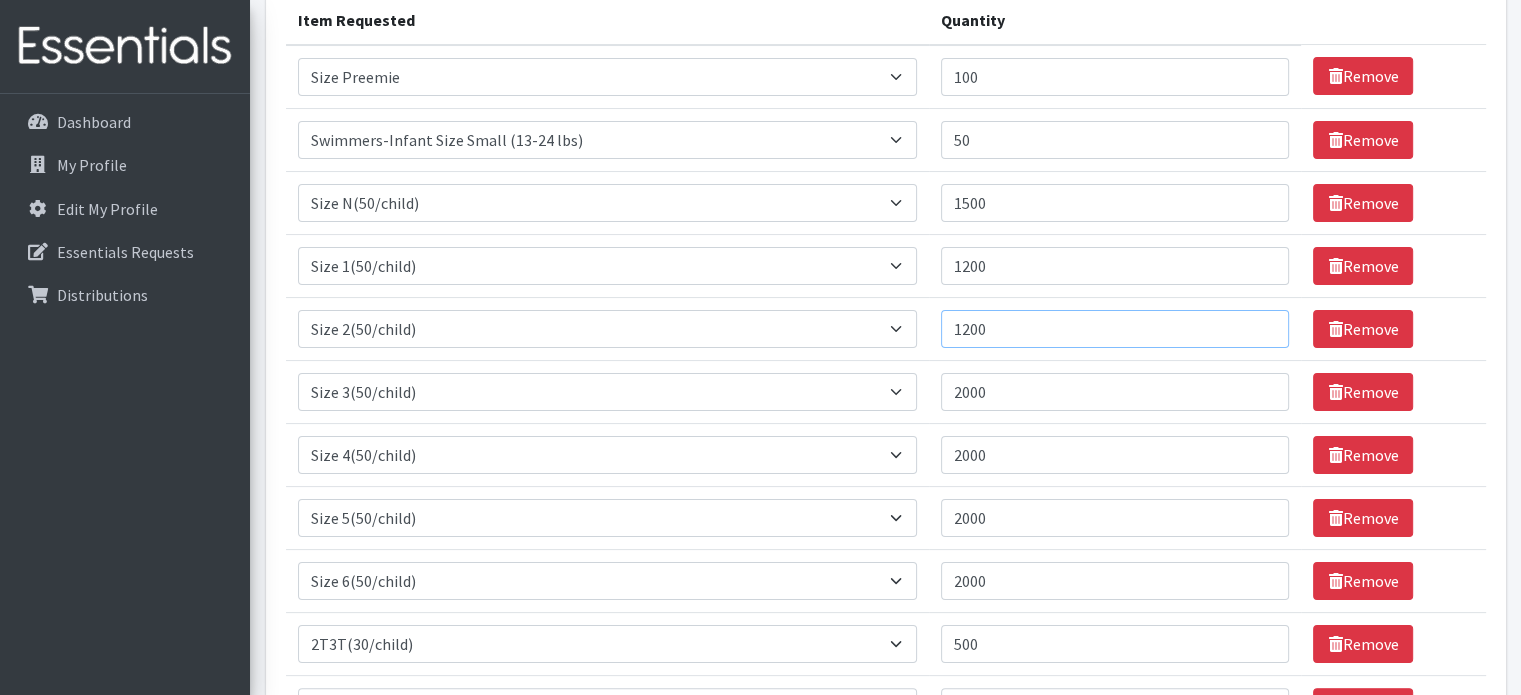 scroll, scrollTop: 400, scrollLeft: 0, axis: vertical 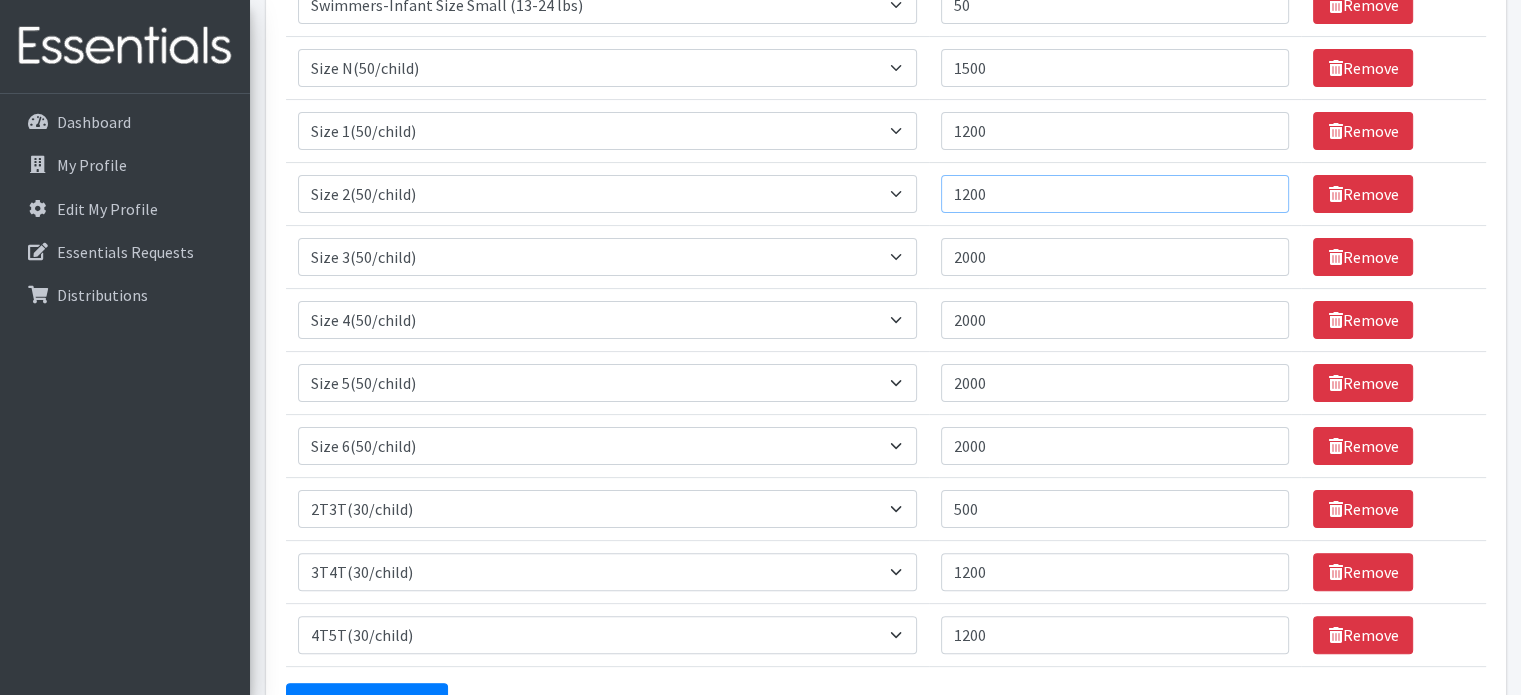 type on "1200" 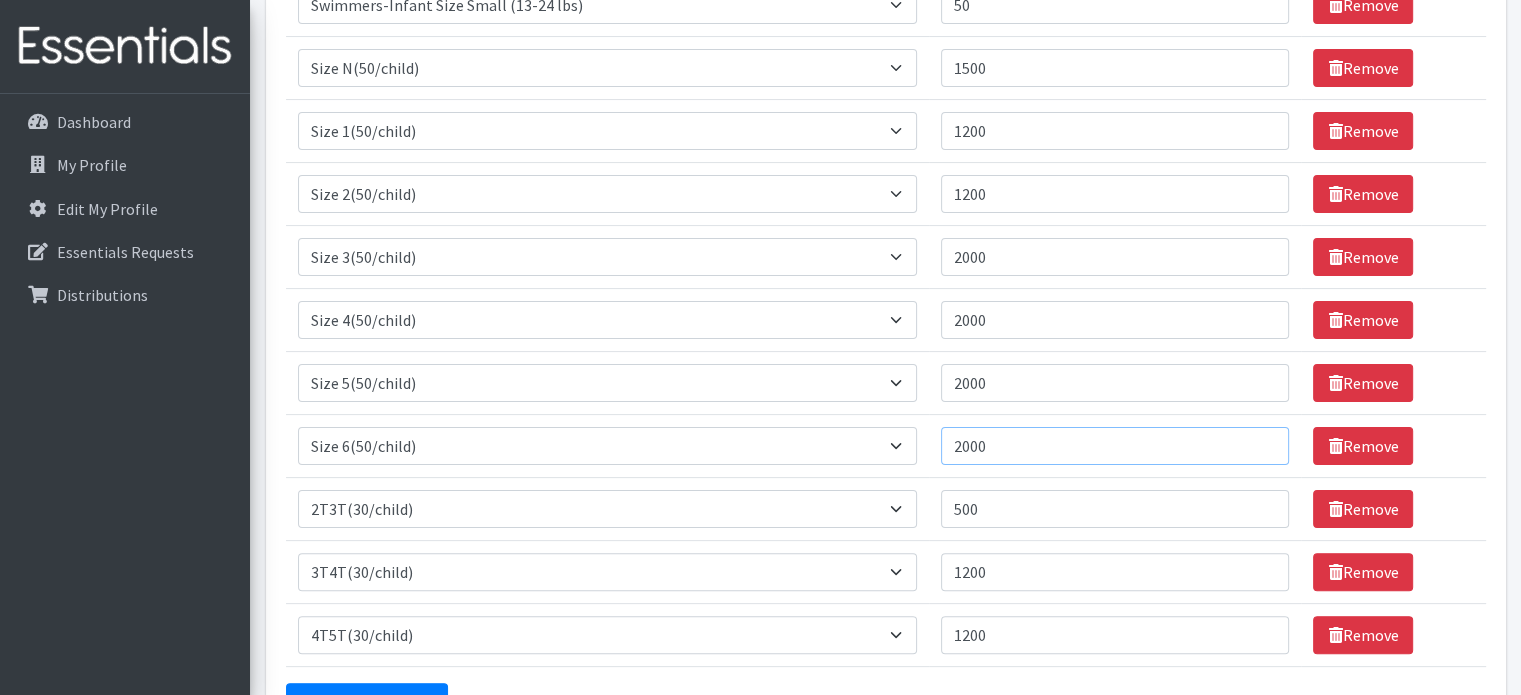 click on "2000" at bounding box center (1115, 446) 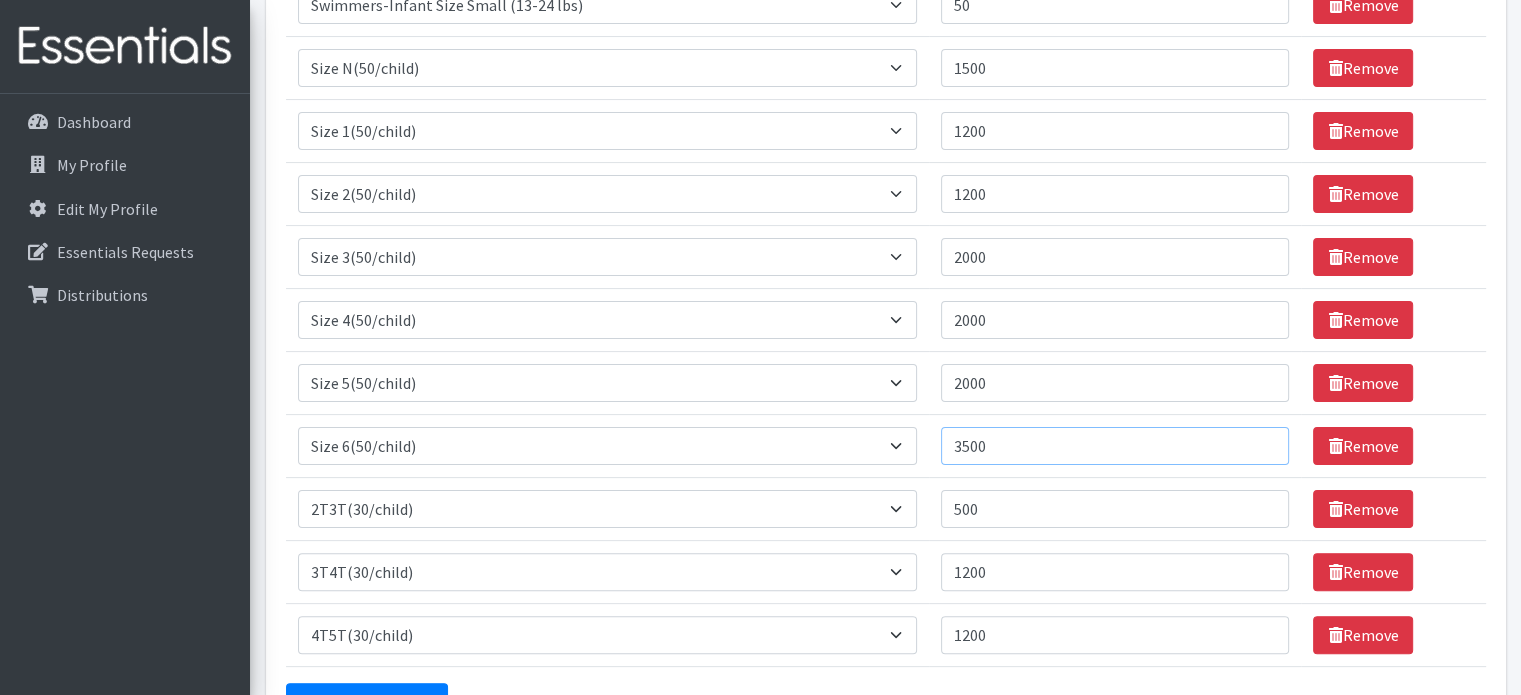 click on "3500" at bounding box center [1115, 446] 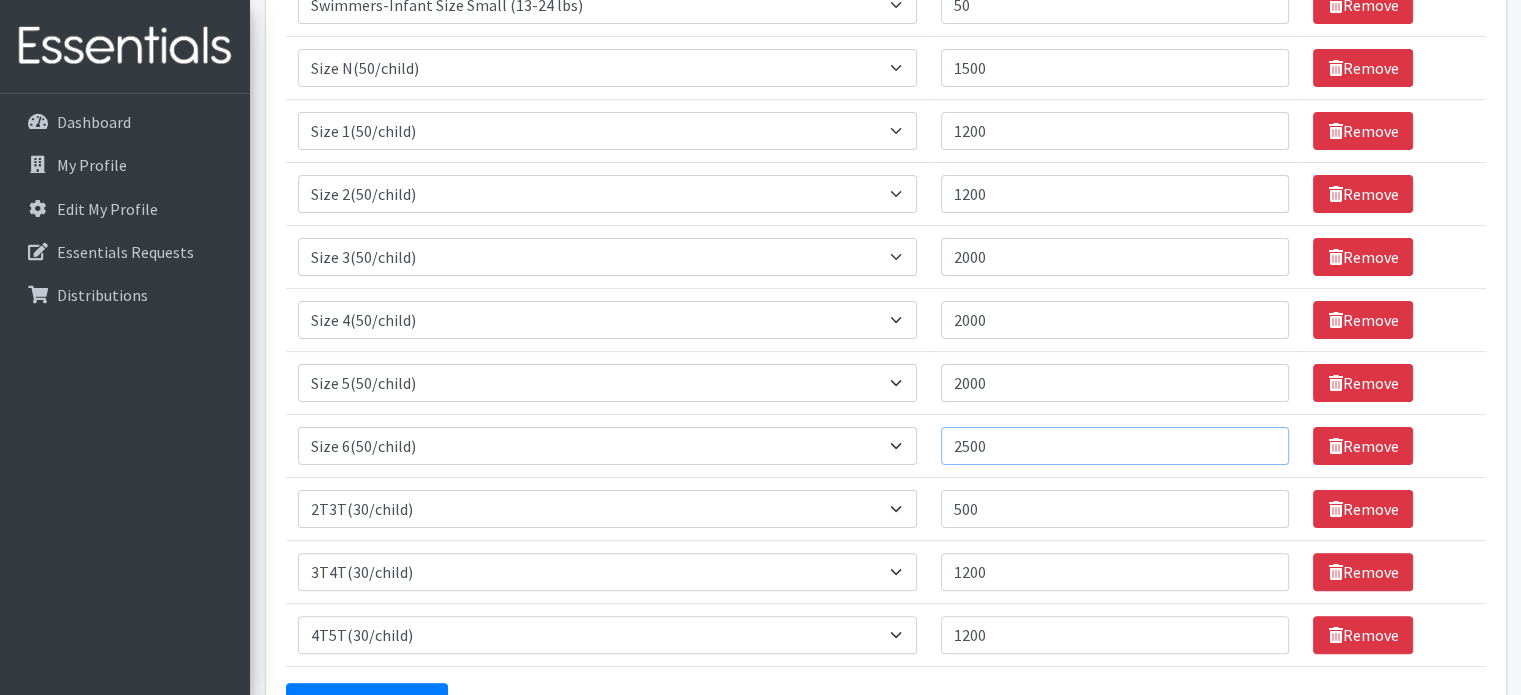 type on "2500" 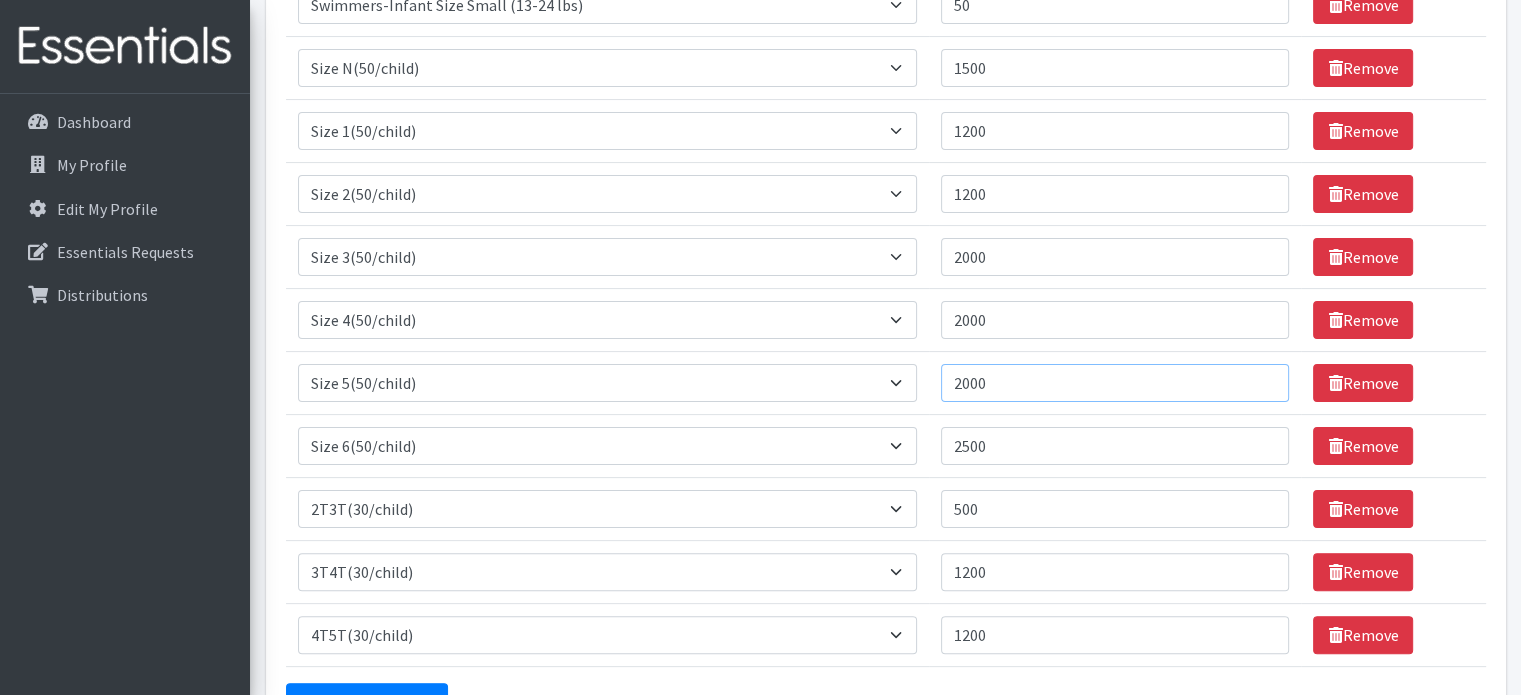 click on "2000" at bounding box center (1115, 383) 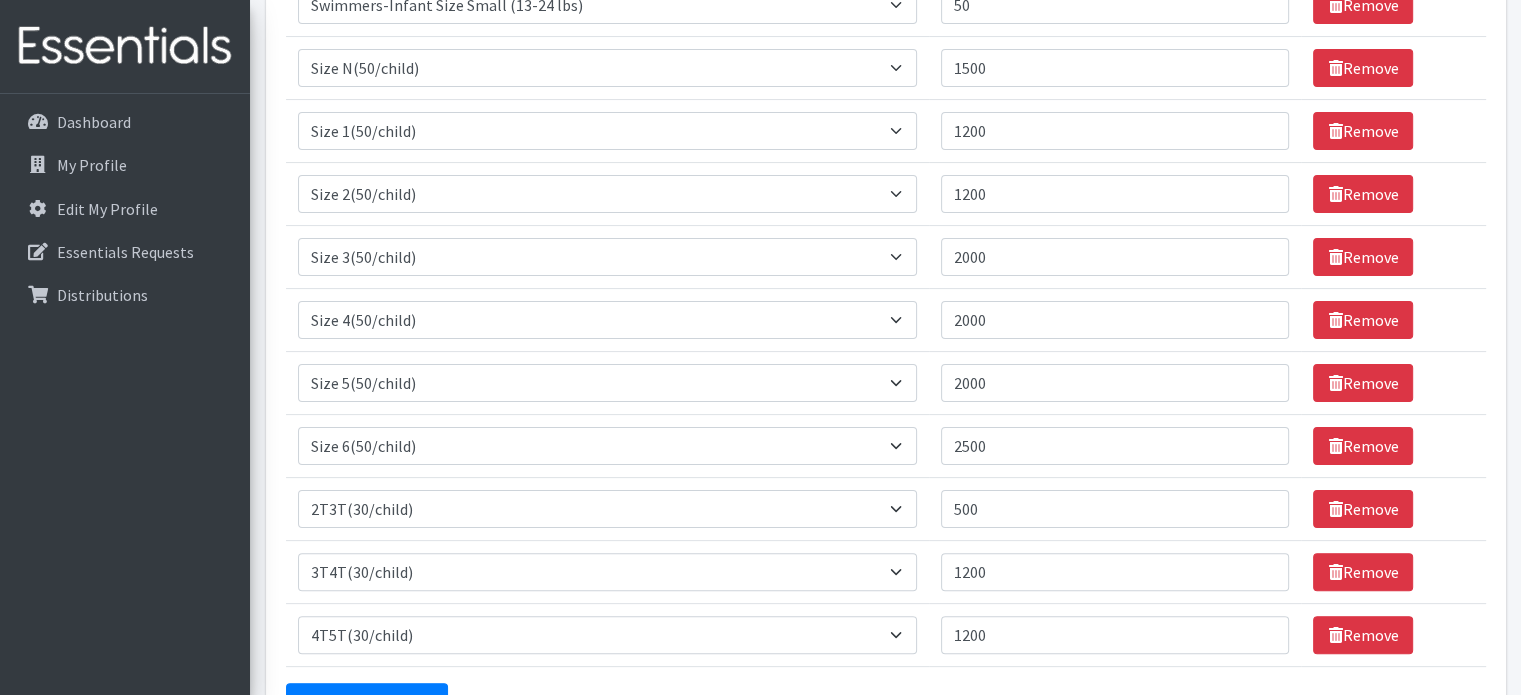 click on "Remove" at bounding box center (1393, 445) 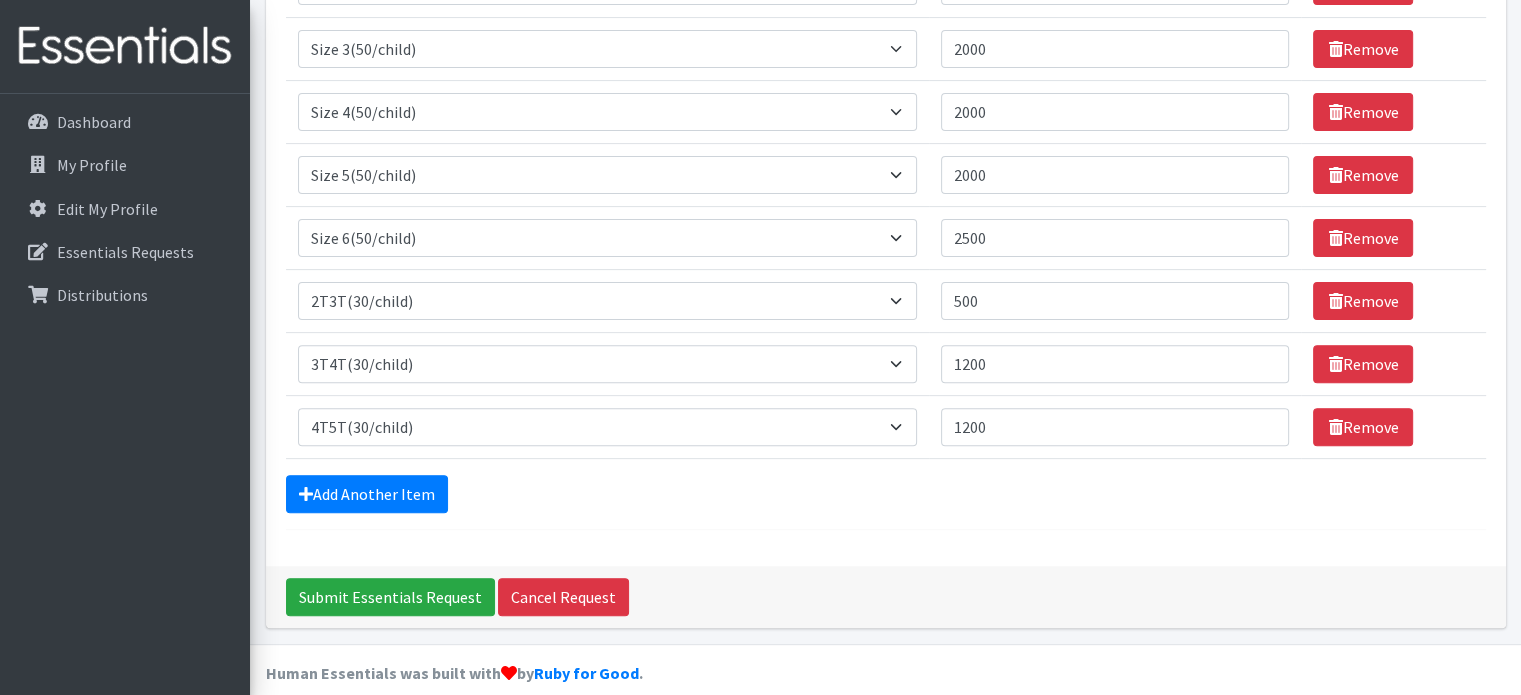 scroll, scrollTop: 627, scrollLeft: 0, axis: vertical 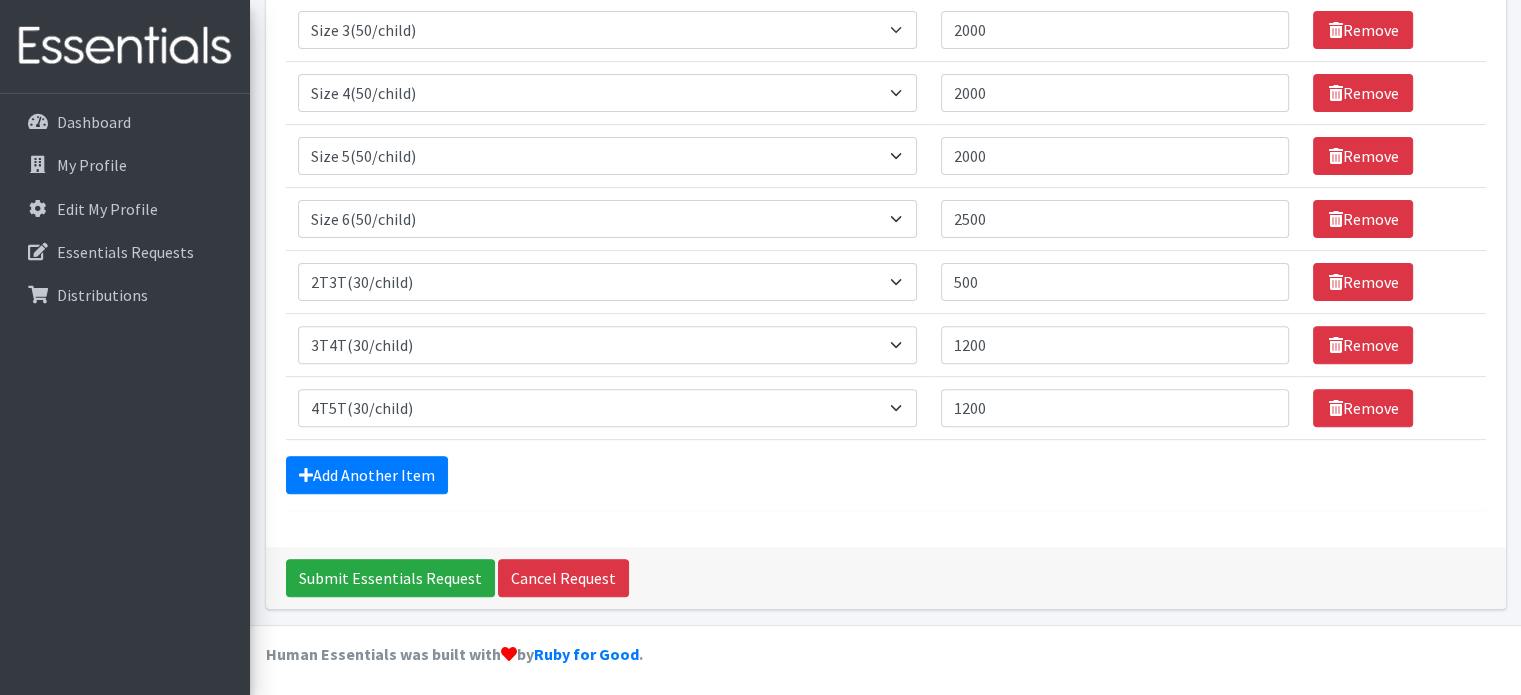 click on "Comments: We would take any size swimmers you have
Item Requested
Quantity
Item Requested
Select an item
2T3T(30/child)
3T4T(30/child)
4T5T(30/child)
Cloth Diaper Kit (specify gender & size/age)
Cloth Diaper Mini Starter Kit (specify gender & size/age)
Native Conditioner, 16.5 oz. (1 case of 6 bottles)
Size 1(50/child)
Size 2(50/child)
Size 3(50/child)
Size 4(50/child)
Size 5(50/child)
Size 6(50/child)
Size N(50/child)
Size Preemie
Swimmers-Infant Size  Small (13-24 lbs)
Quantity
100
Remove
Item Requested
Select an item
2T3T(30/child)
3T4T(30/child)
4T5T(30/child)
Cloth Diaper Kit (specify gender & size/age)
Size 1(50/child)" at bounding box center [886, 25] 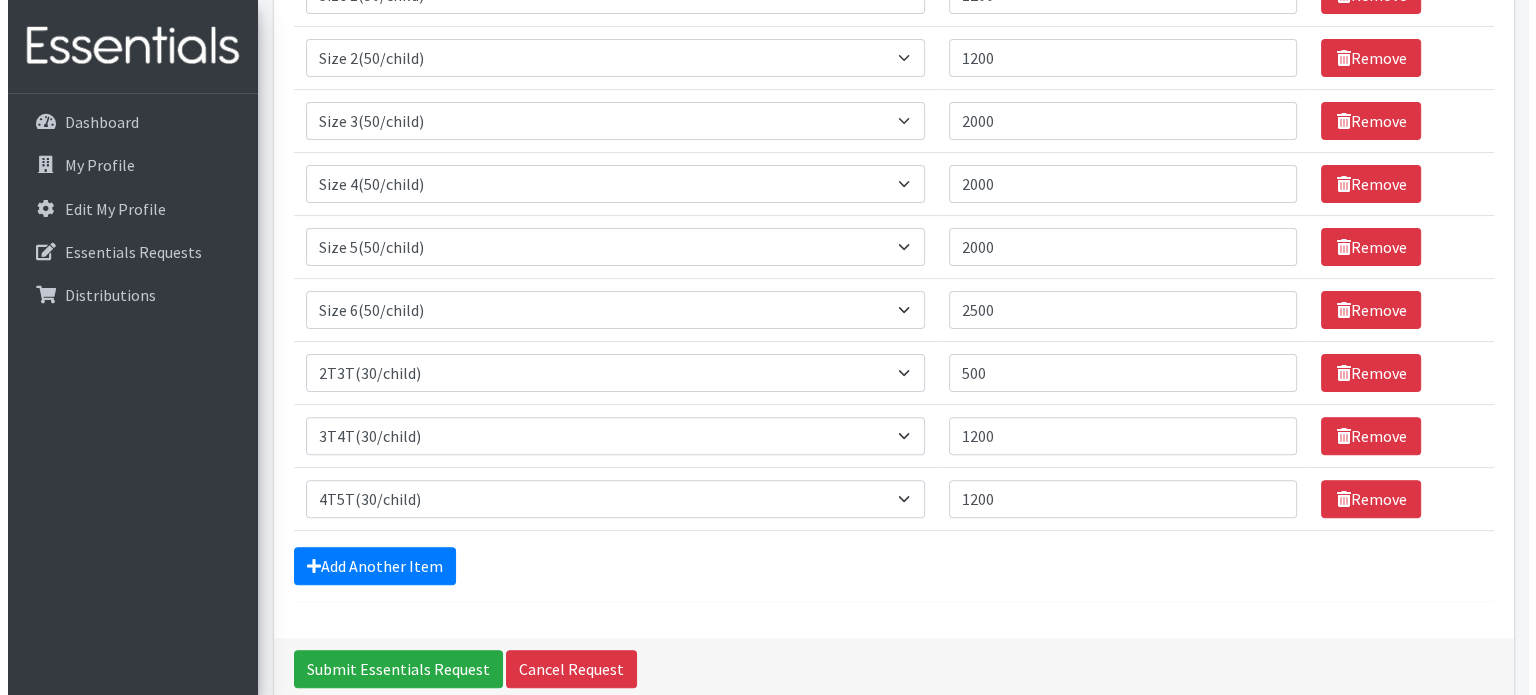 scroll, scrollTop: 627, scrollLeft: 0, axis: vertical 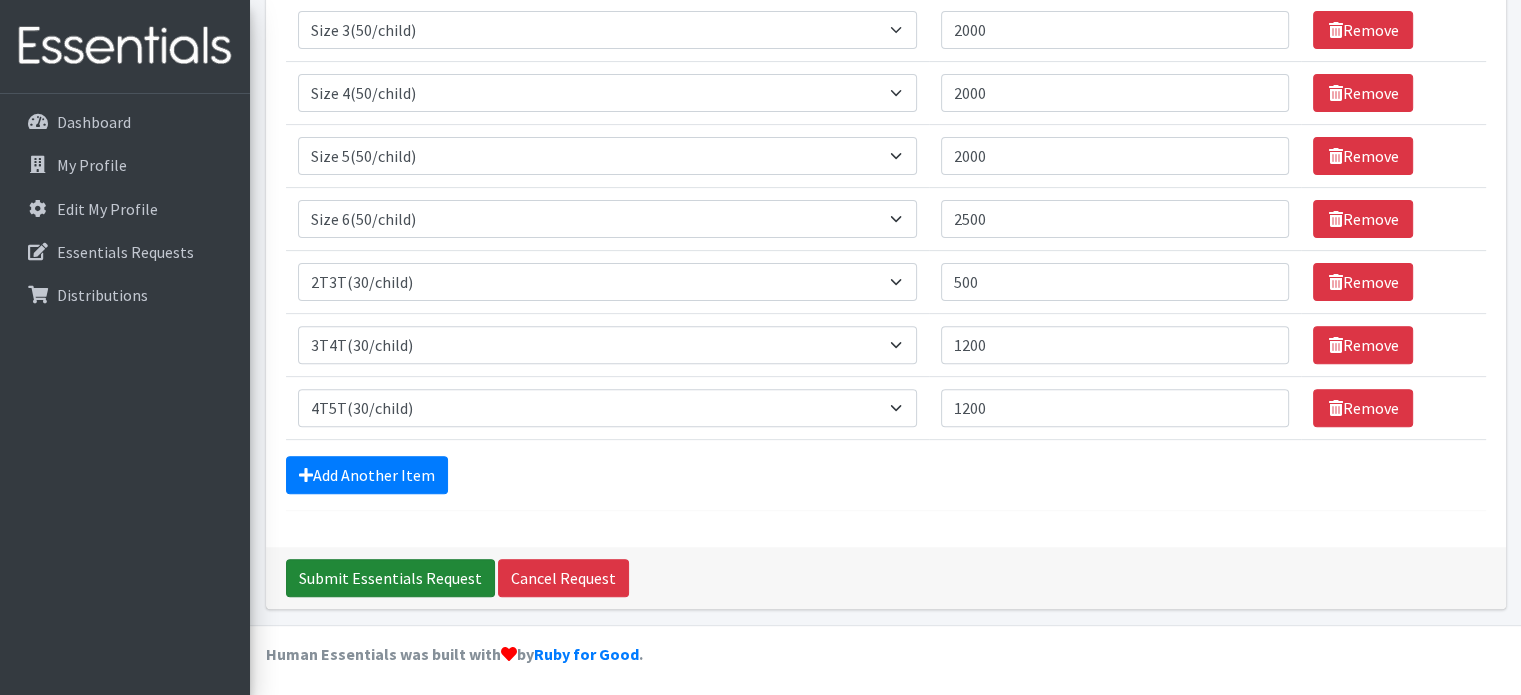 click on "Submit Essentials Request" at bounding box center (390, 578) 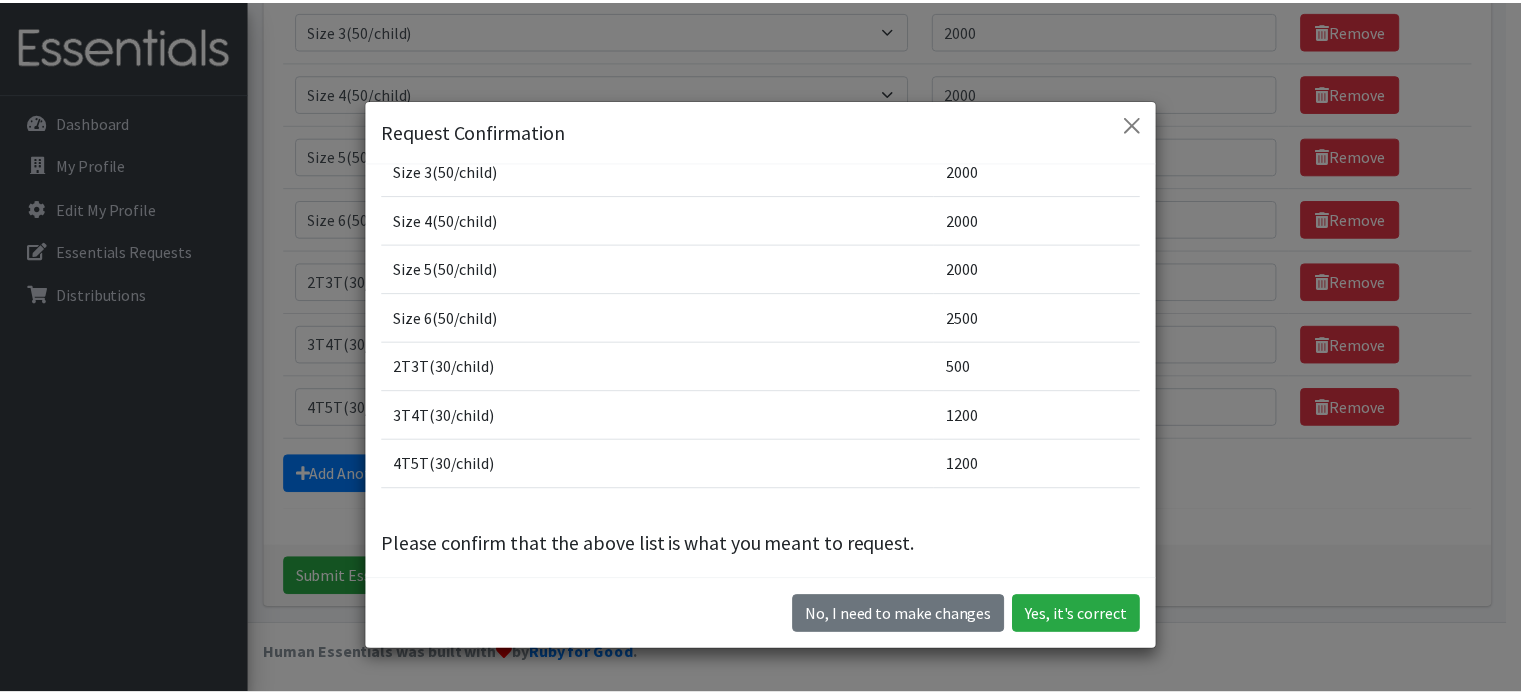 scroll, scrollTop: 337, scrollLeft: 0, axis: vertical 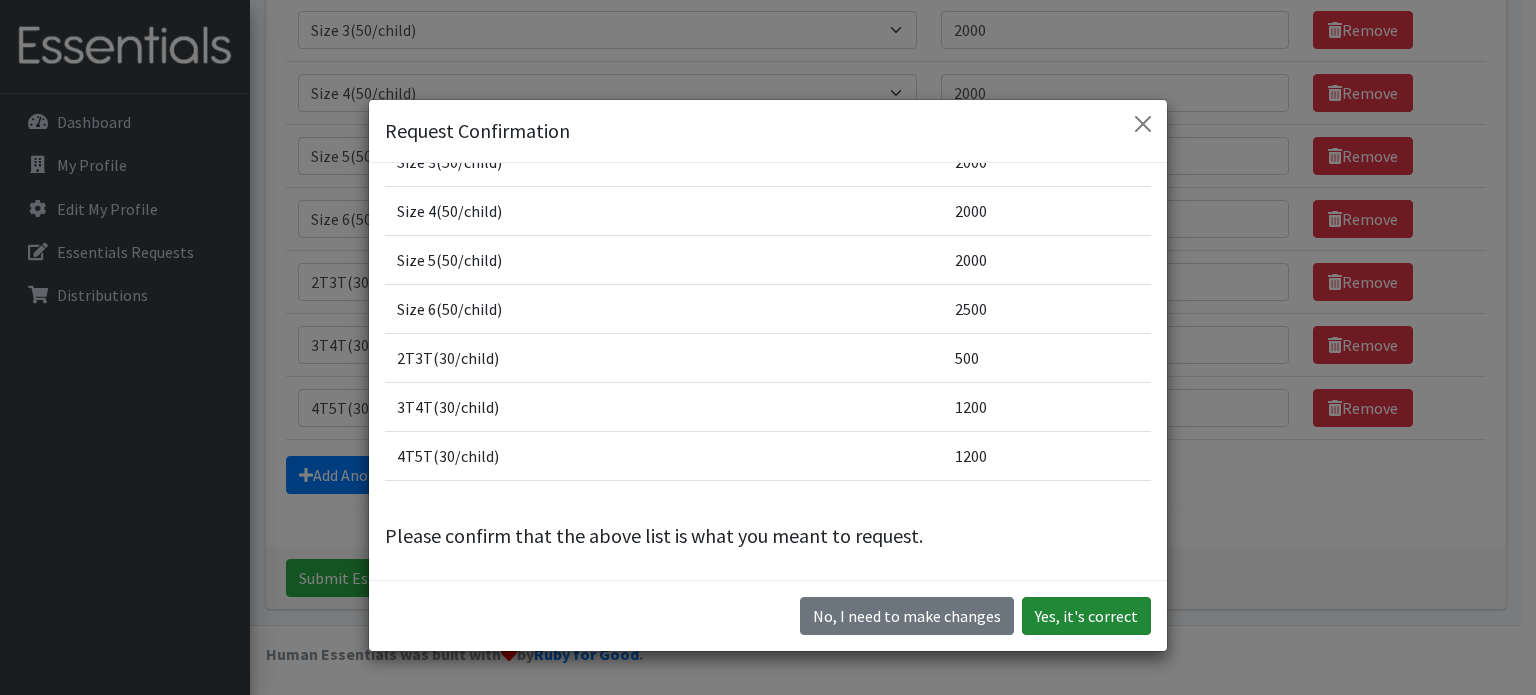 click on "Yes, it's correct" at bounding box center [1086, 616] 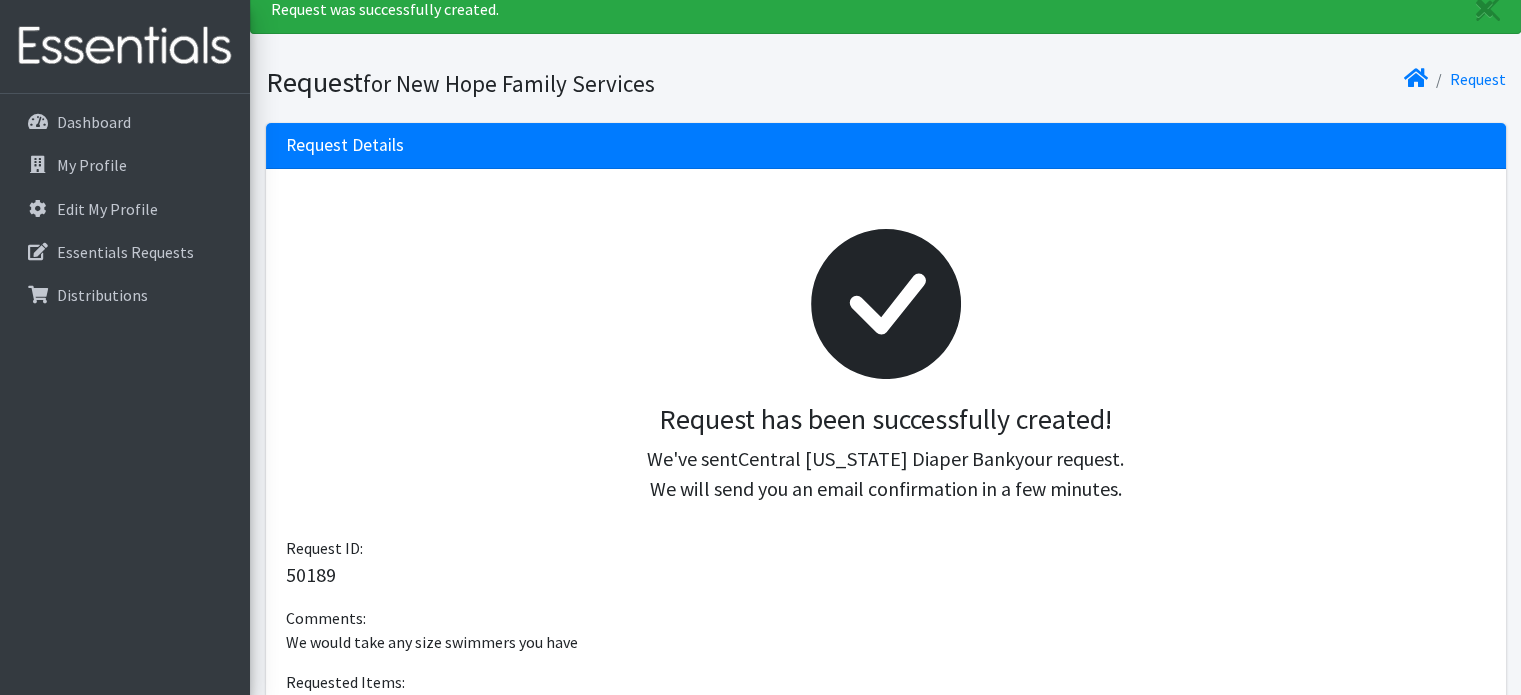scroll, scrollTop: 0, scrollLeft: 0, axis: both 